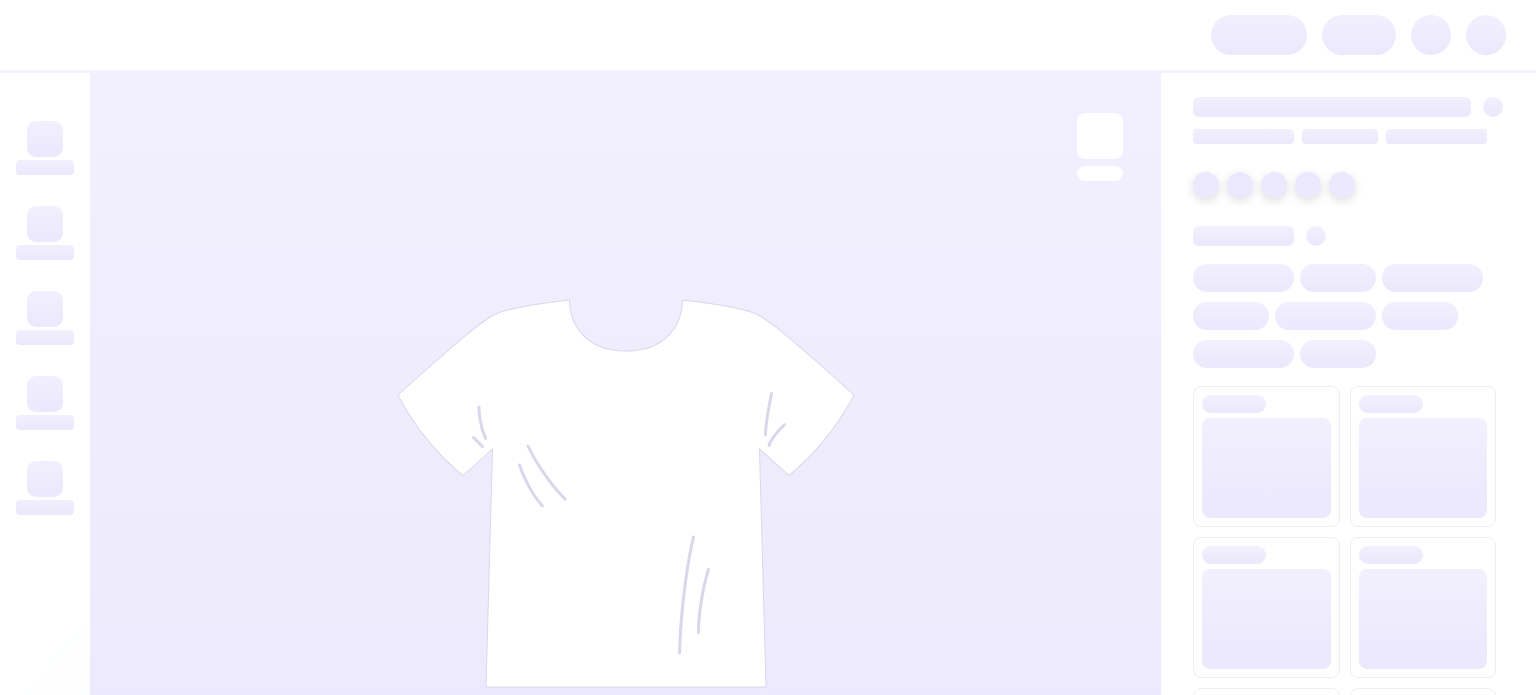 scroll, scrollTop: 0, scrollLeft: 0, axis: both 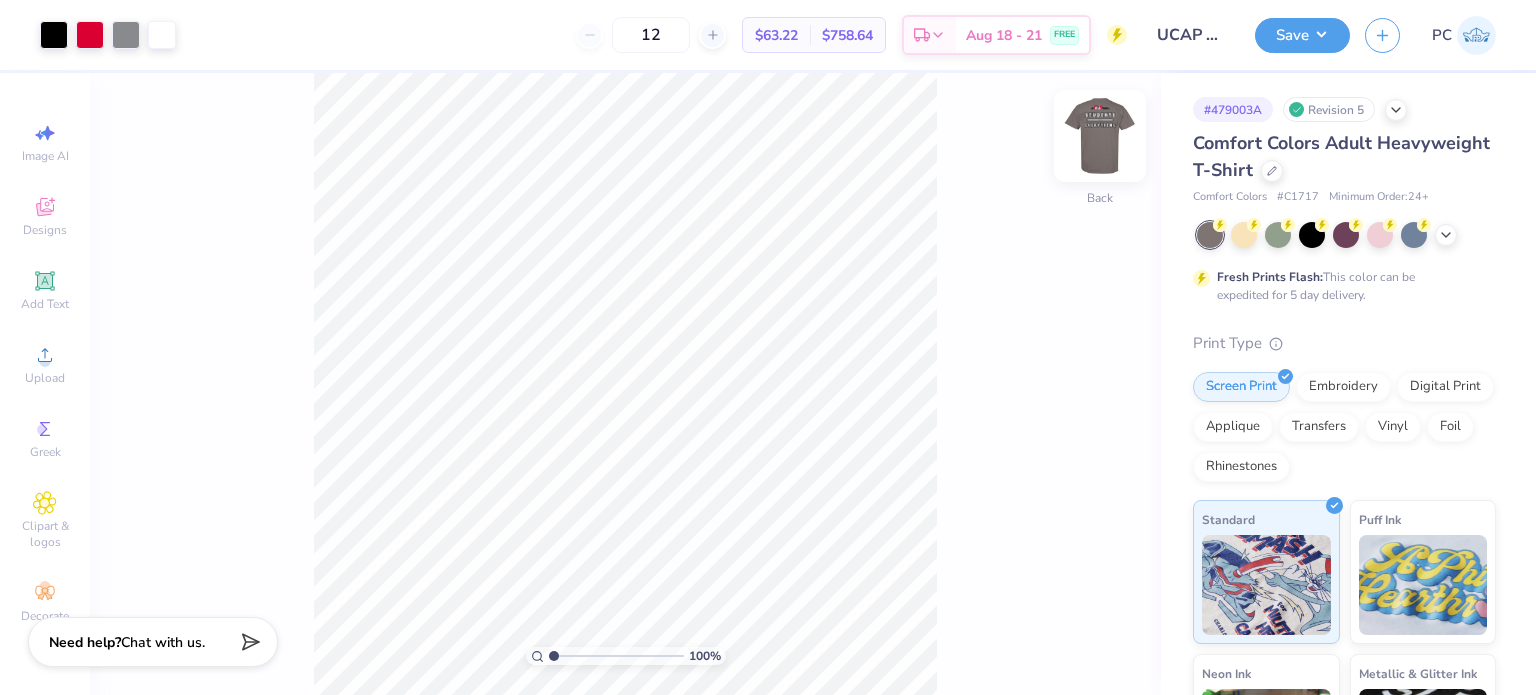 click at bounding box center (1100, 136) 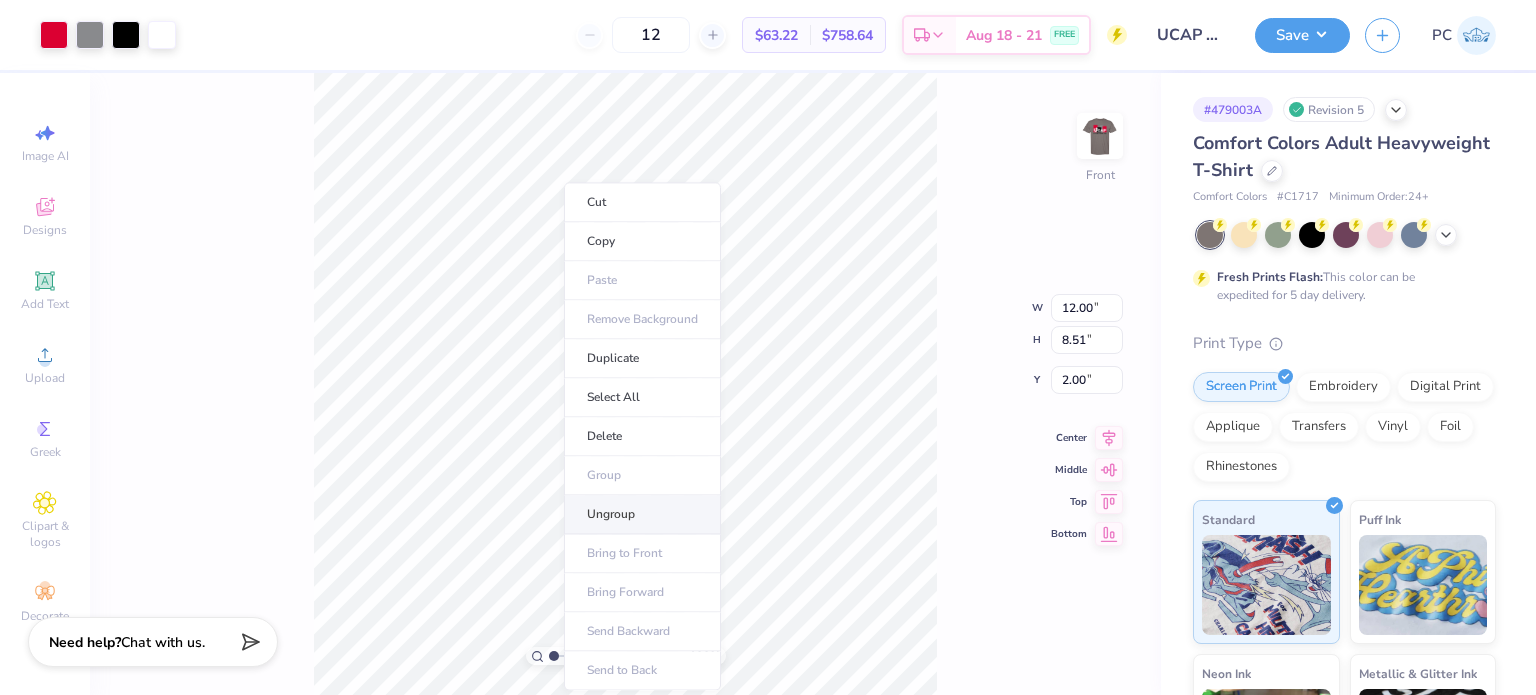 click on "Ungroup" at bounding box center (642, 514) 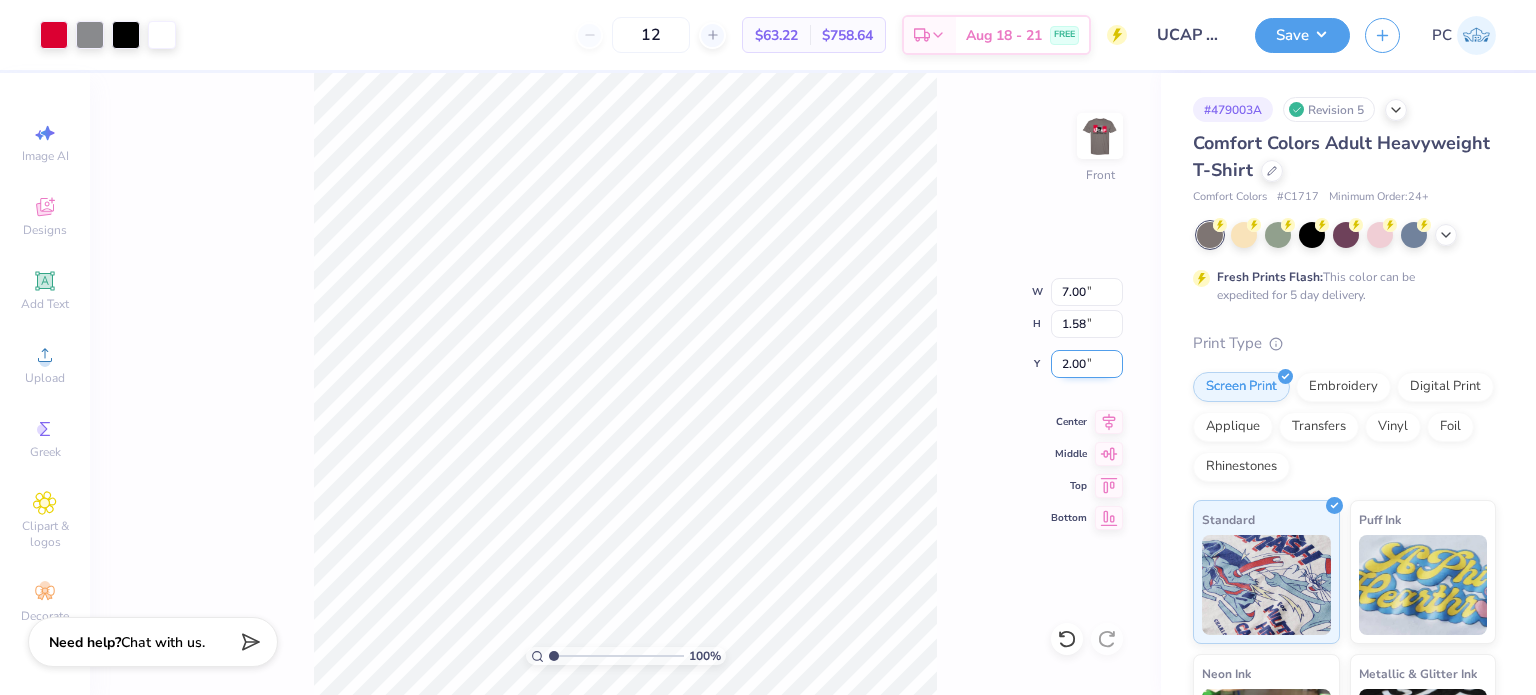 drag, startPoint x: 1092, startPoint y: 367, endPoint x: 1056, endPoint y: 367, distance: 36 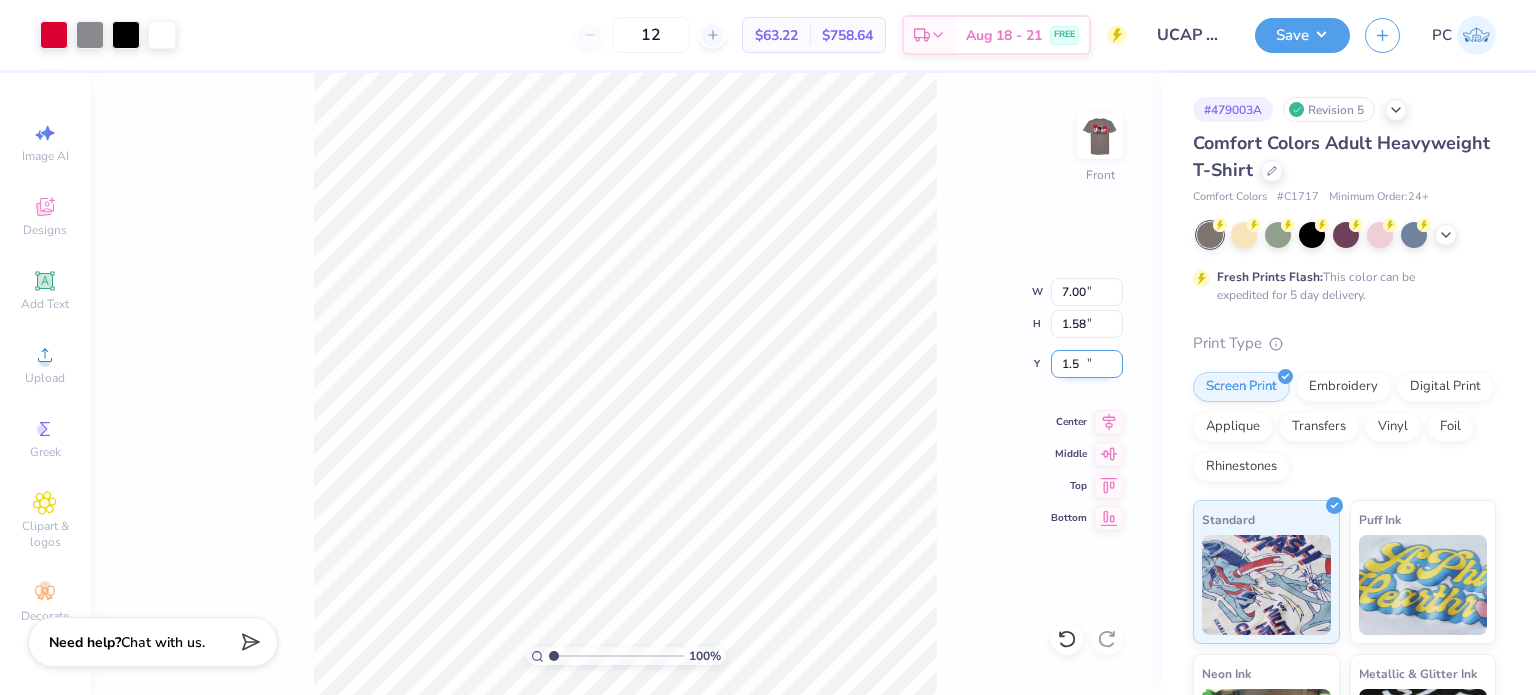 type on "1.50" 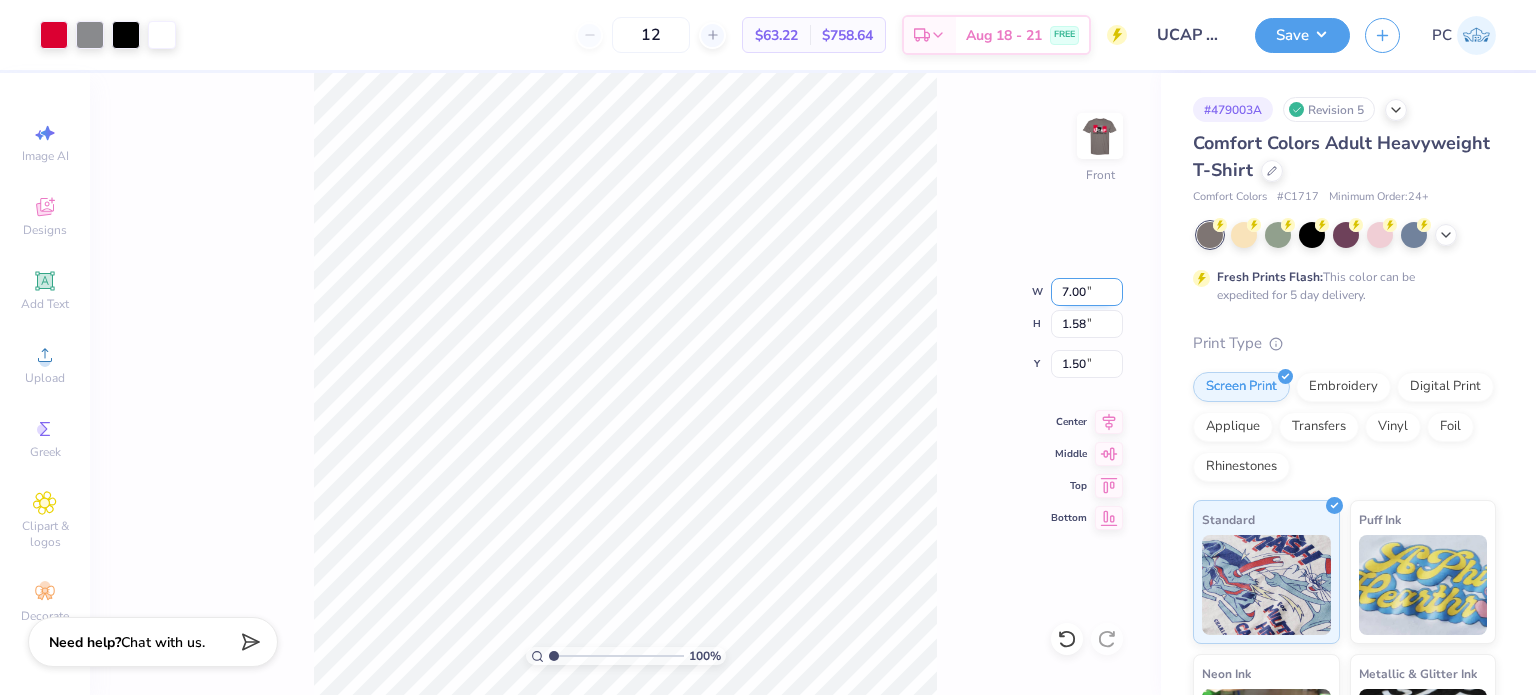 drag, startPoint x: 1088, startPoint y: 291, endPoint x: 1060, endPoint y: 294, distance: 28.160255 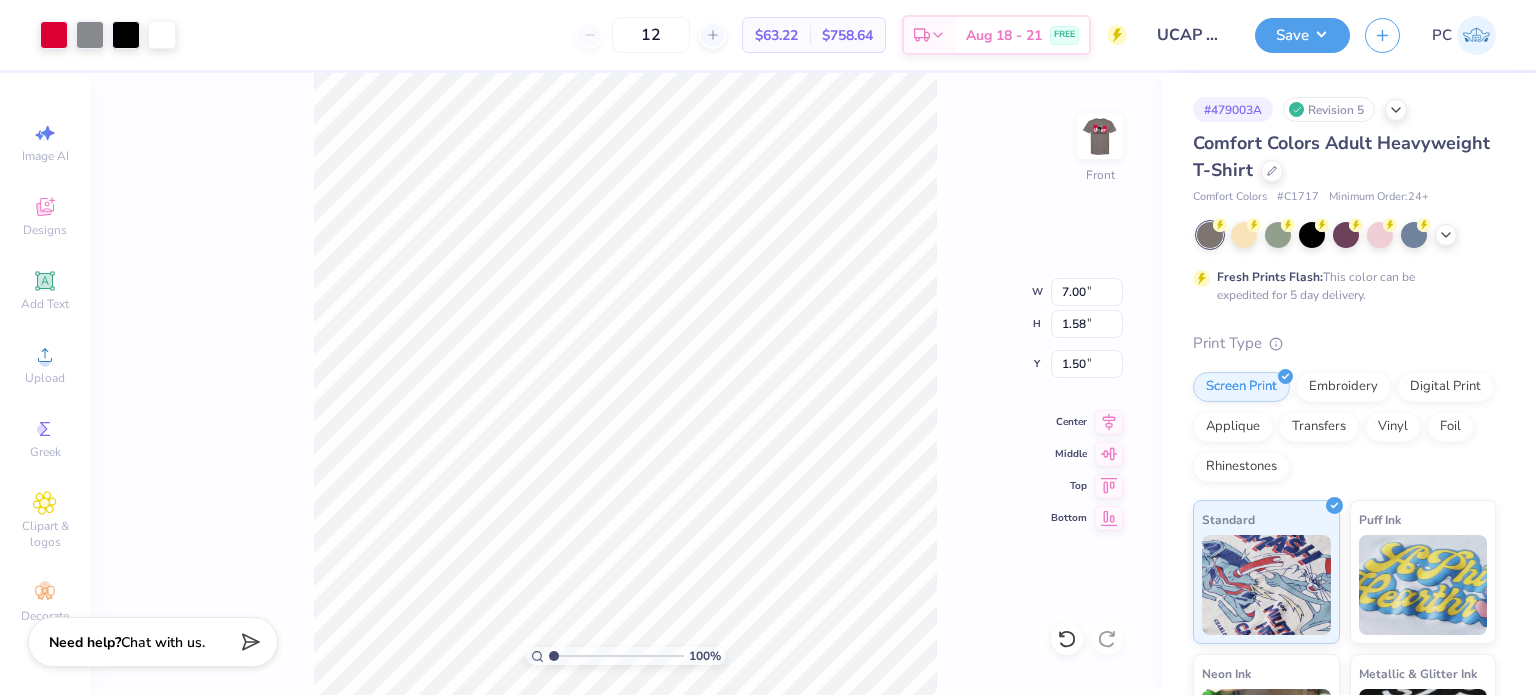 click on "[NUMBER] % [PRODUCT] [NAME] [NUMBER] [NUMBER] " [NAME] [NUMBER] [NUMBER] " [NAME] [NUMBER] [NUMBER] " [NAME] [NAME] [NAME] [NAME]" at bounding box center [625, 384] 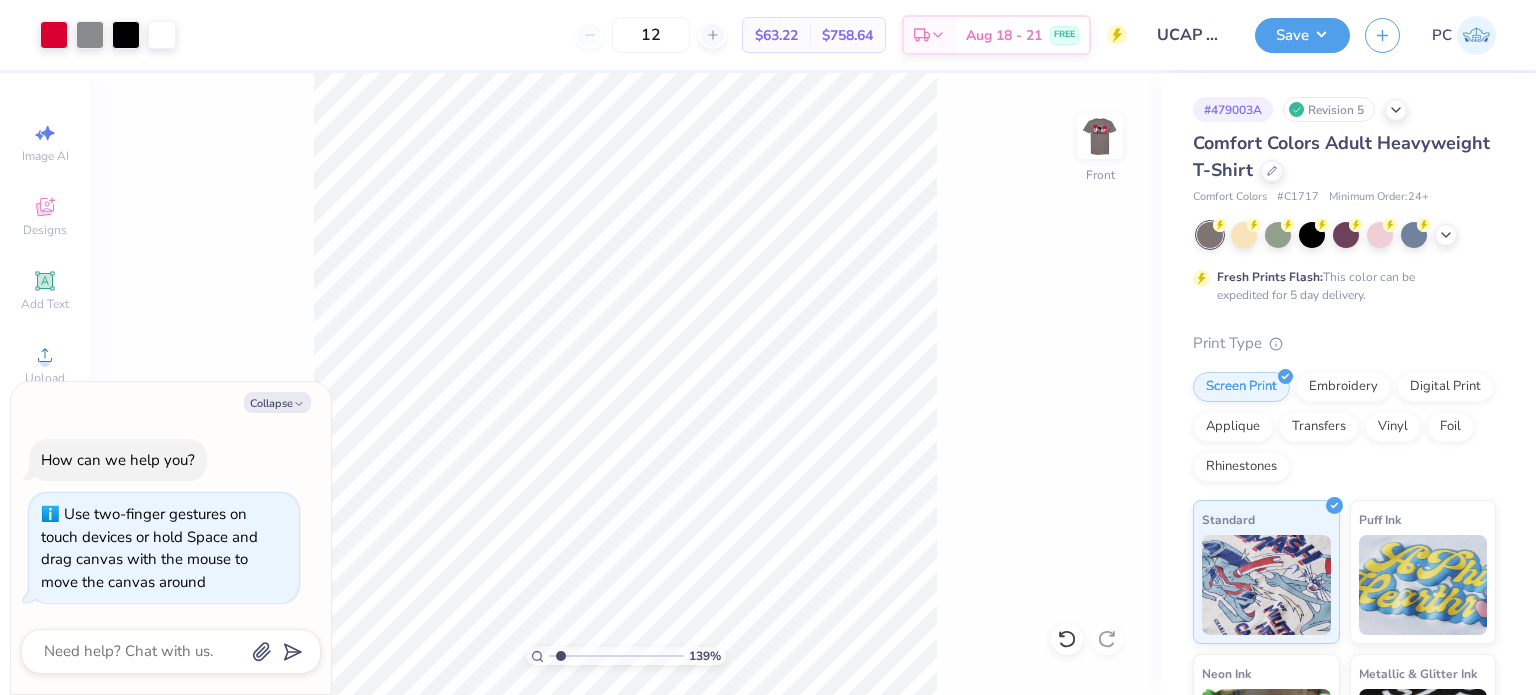 type on "1.51177822500532" 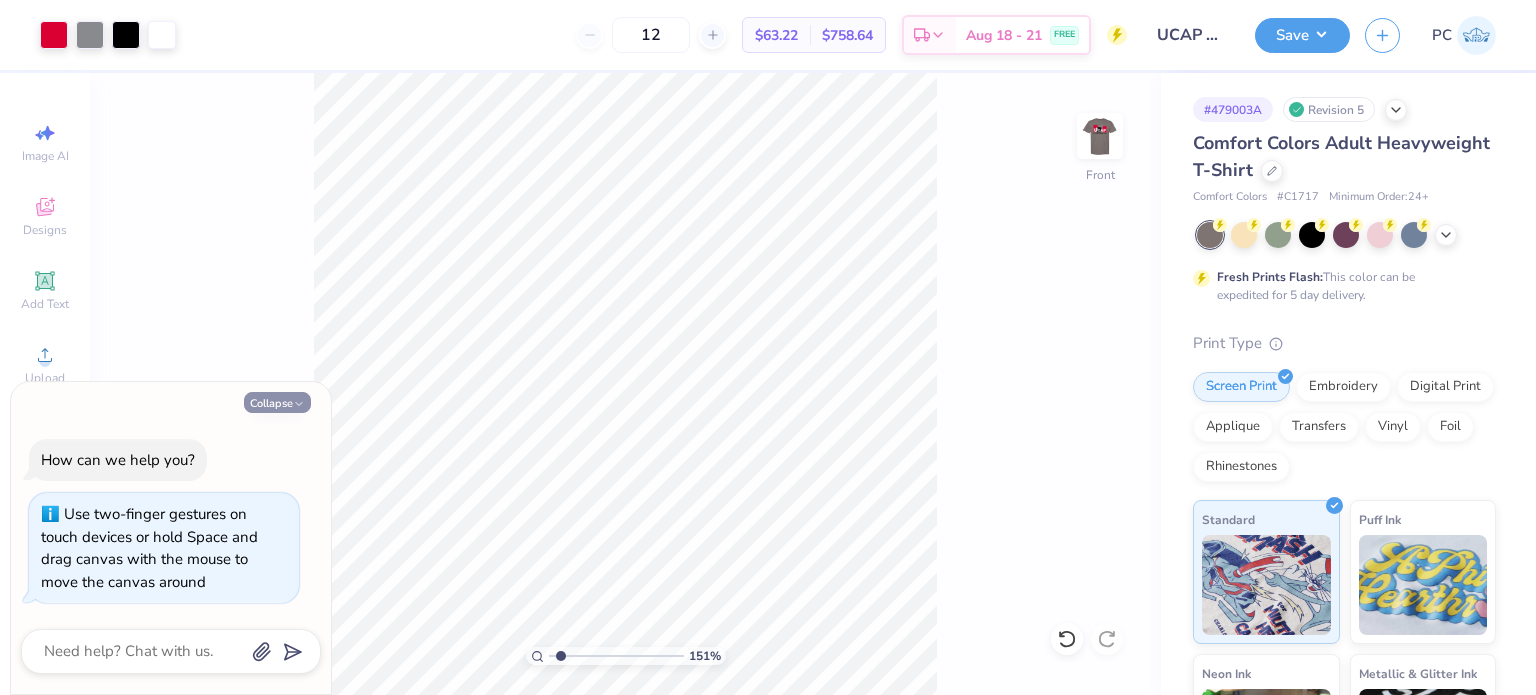 click on "Collapse" at bounding box center (277, 402) 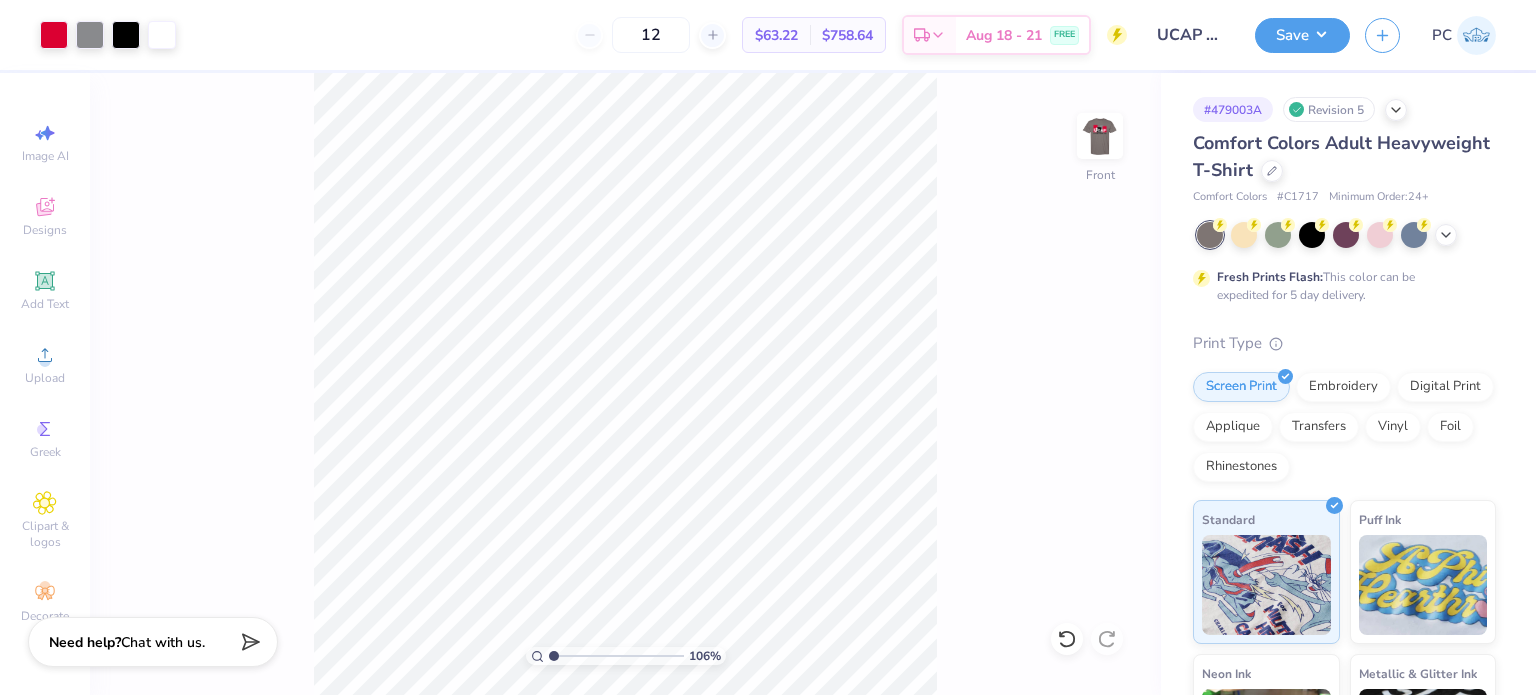 type on "1" 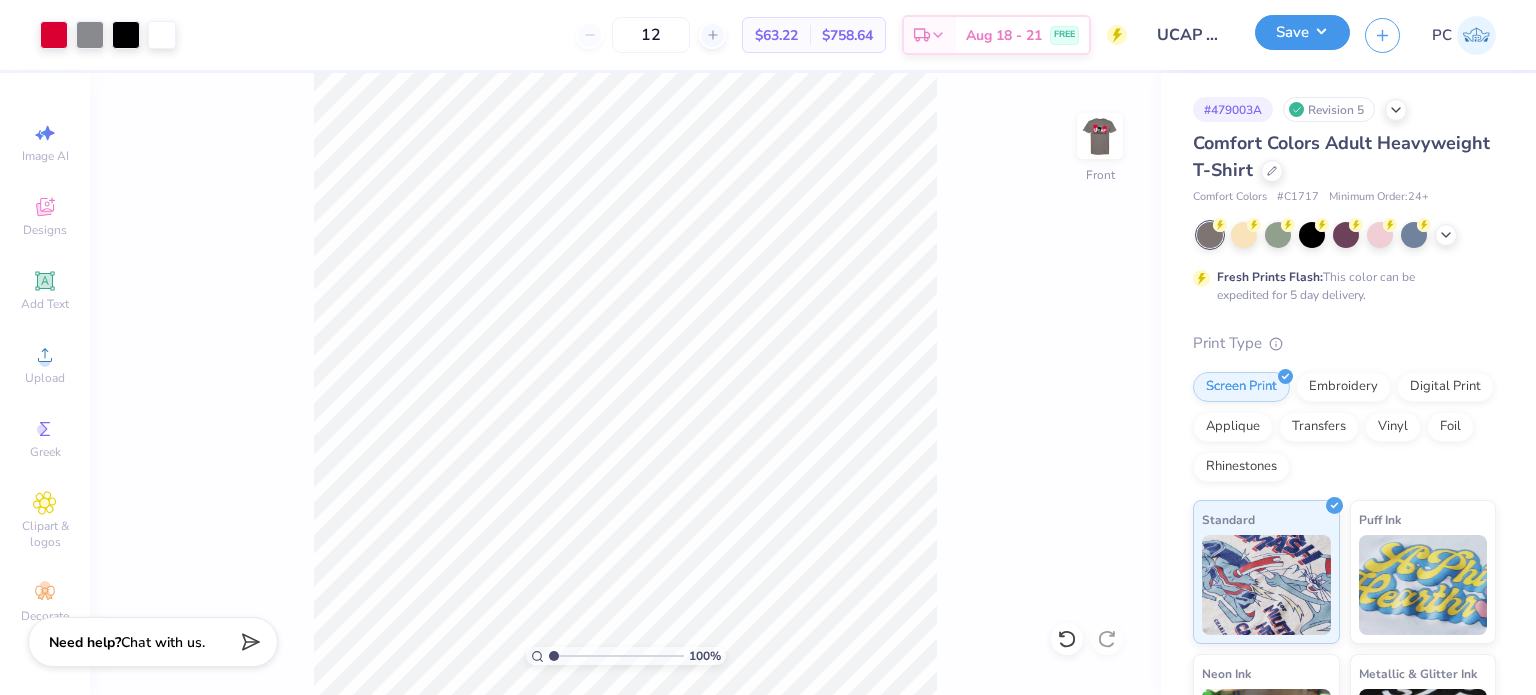 click on "Save" at bounding box center (1302, 32) 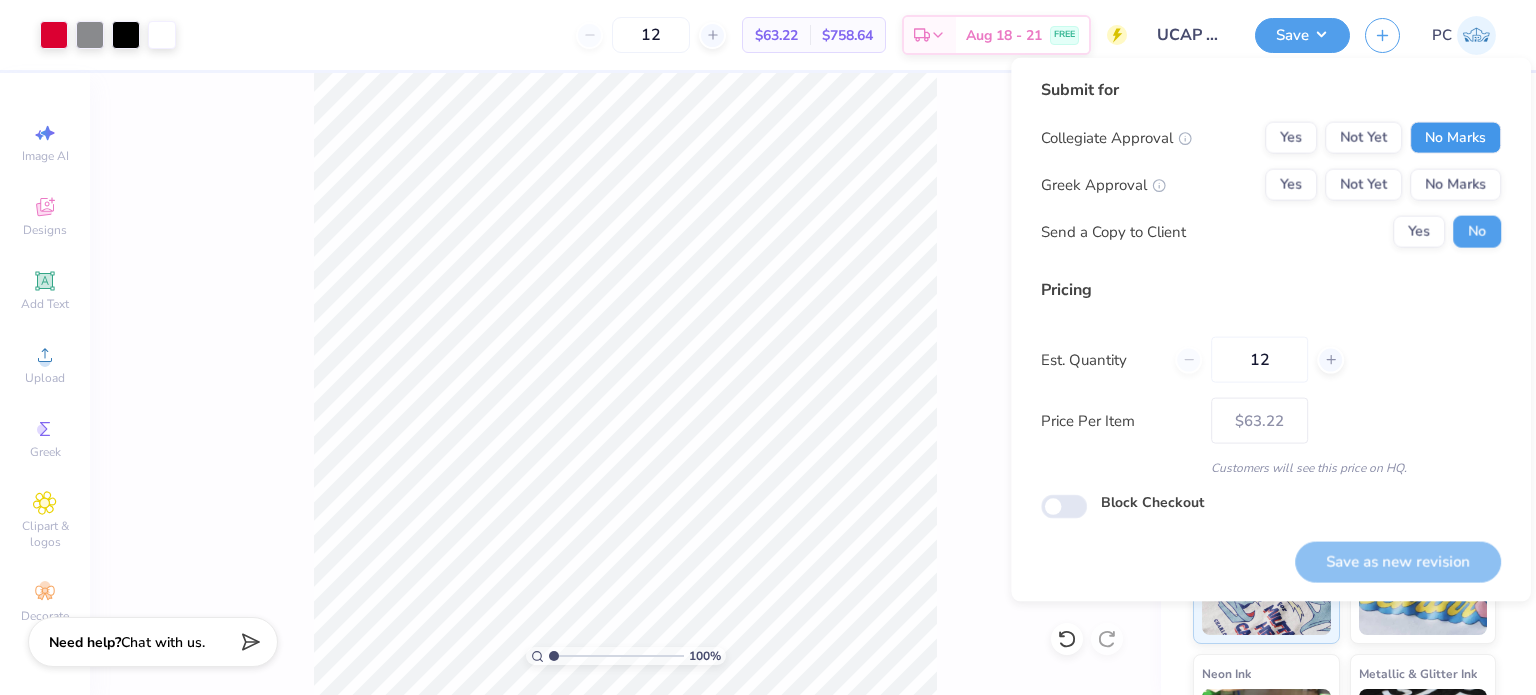 click on "No Marks" at bounding box center [1455, 138] 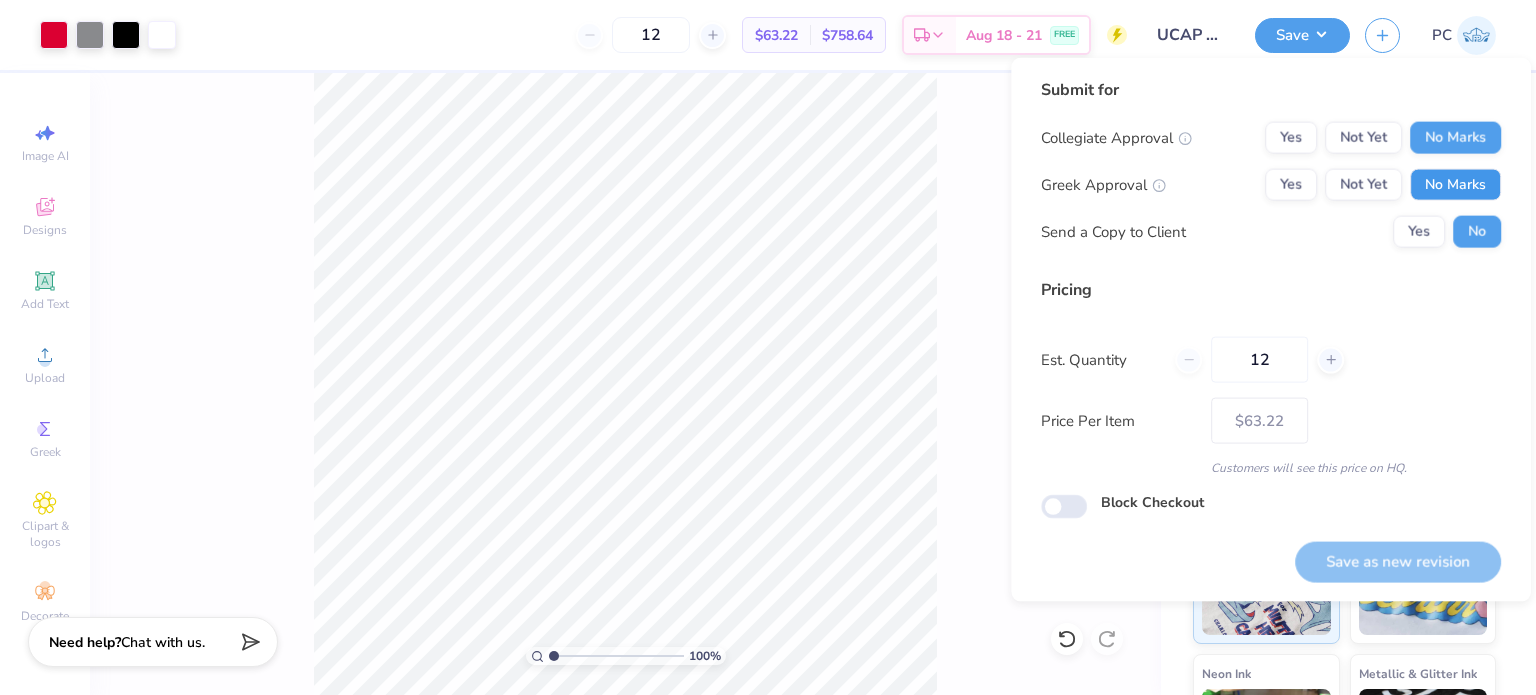click on "No Marks" at bounding box center (1455, 185) 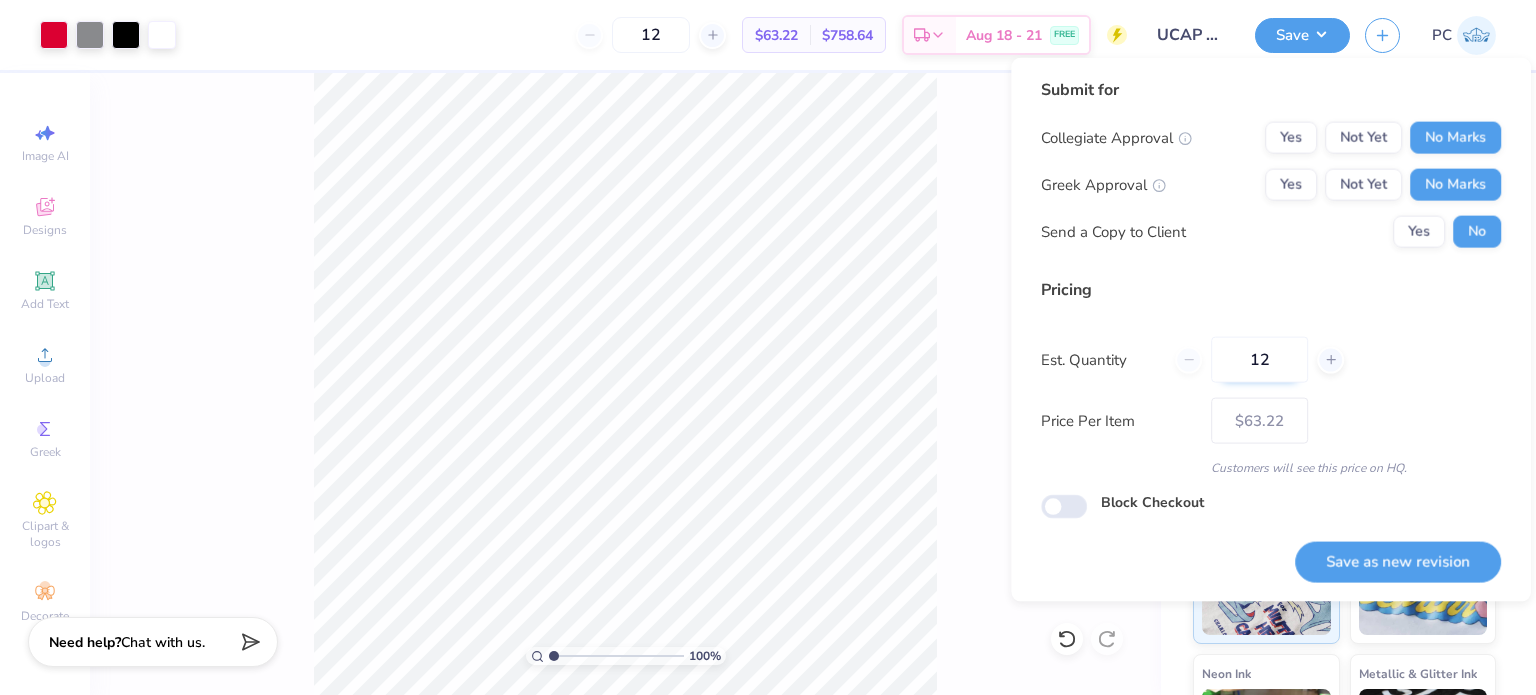 drag, startPoint x: 1281, startPoint y: 360, endPoint x: 1245, endPoint y: 366, distance: 36.496574 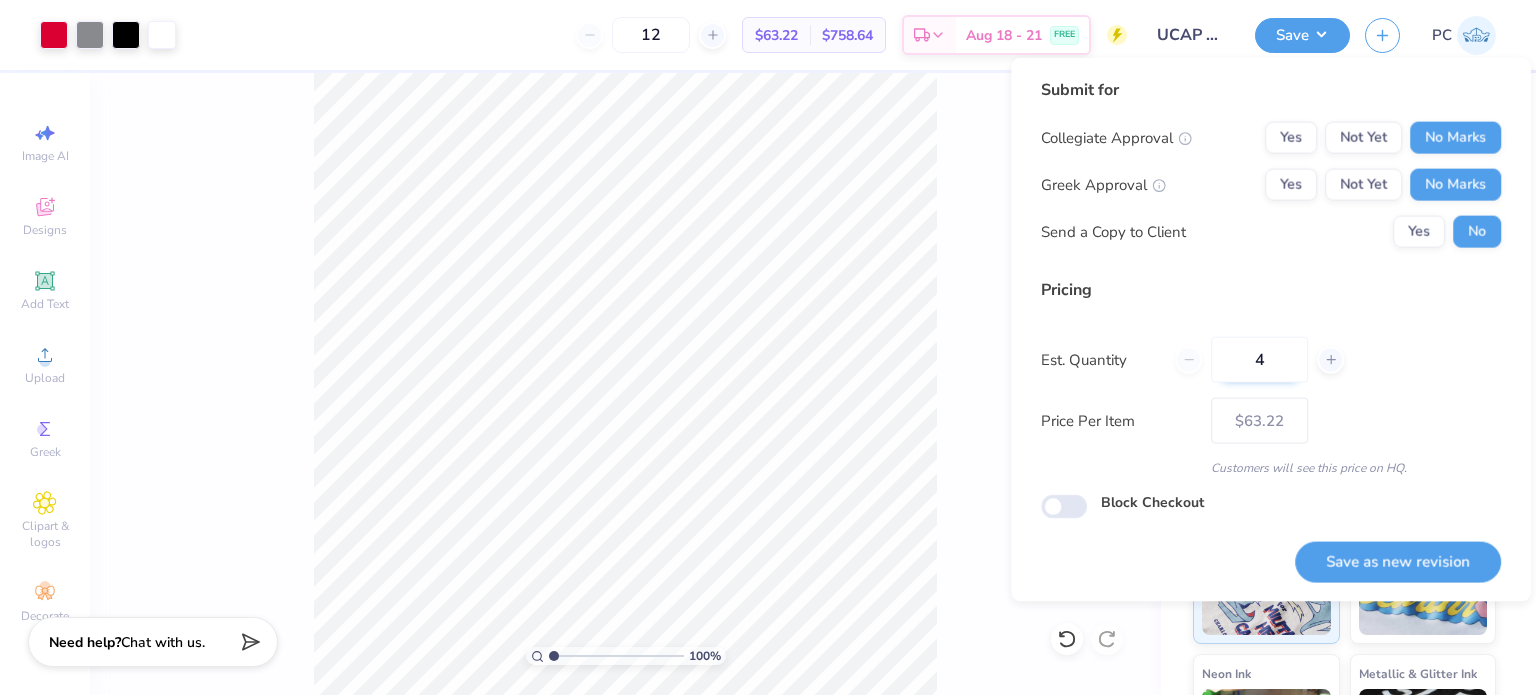 type on "40" 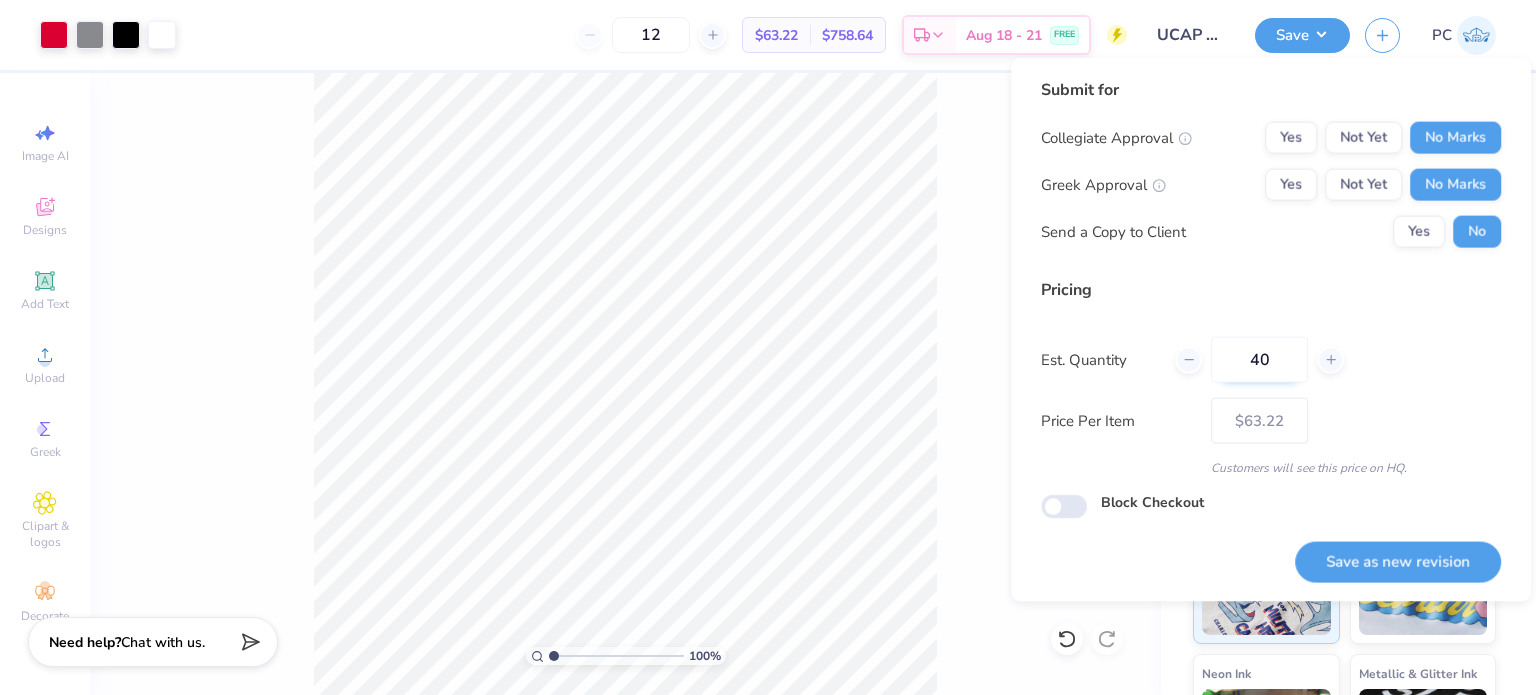 type on "40" 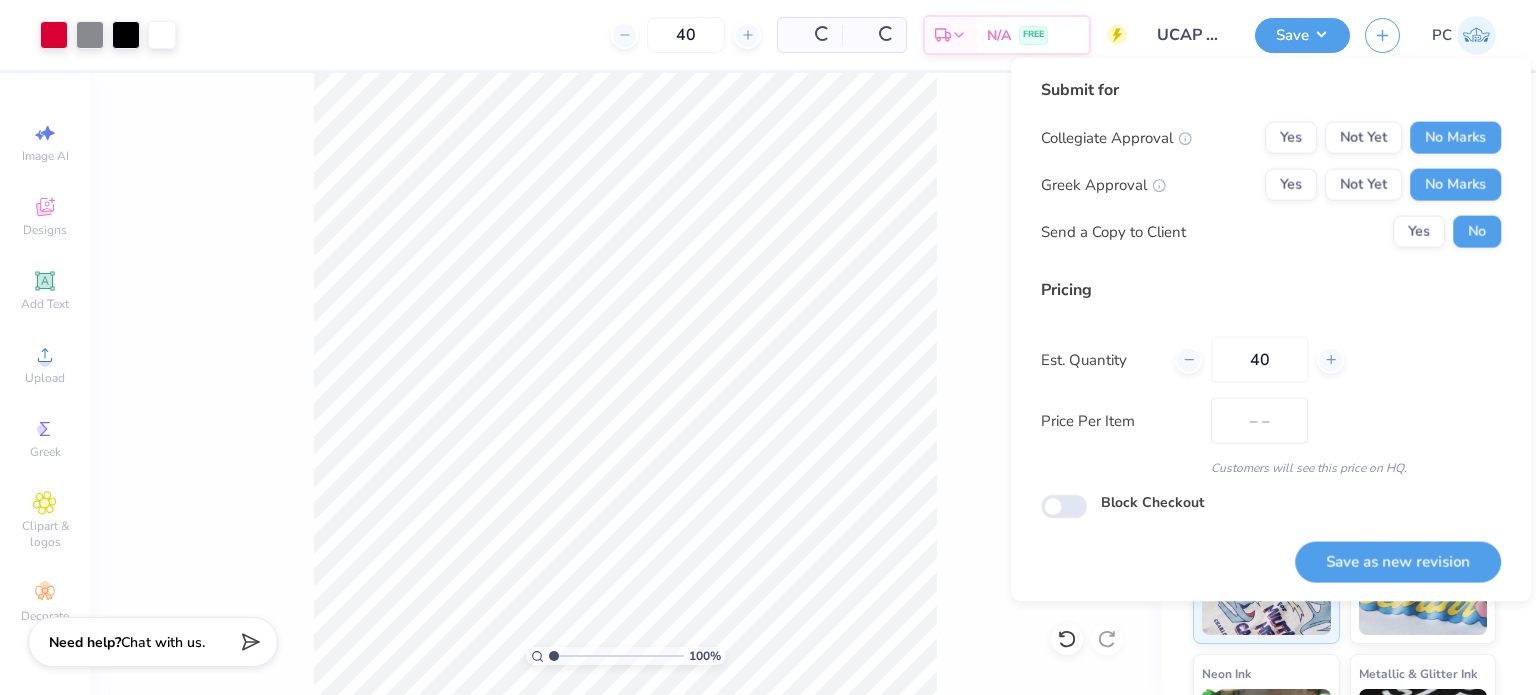 type on "$30.75" 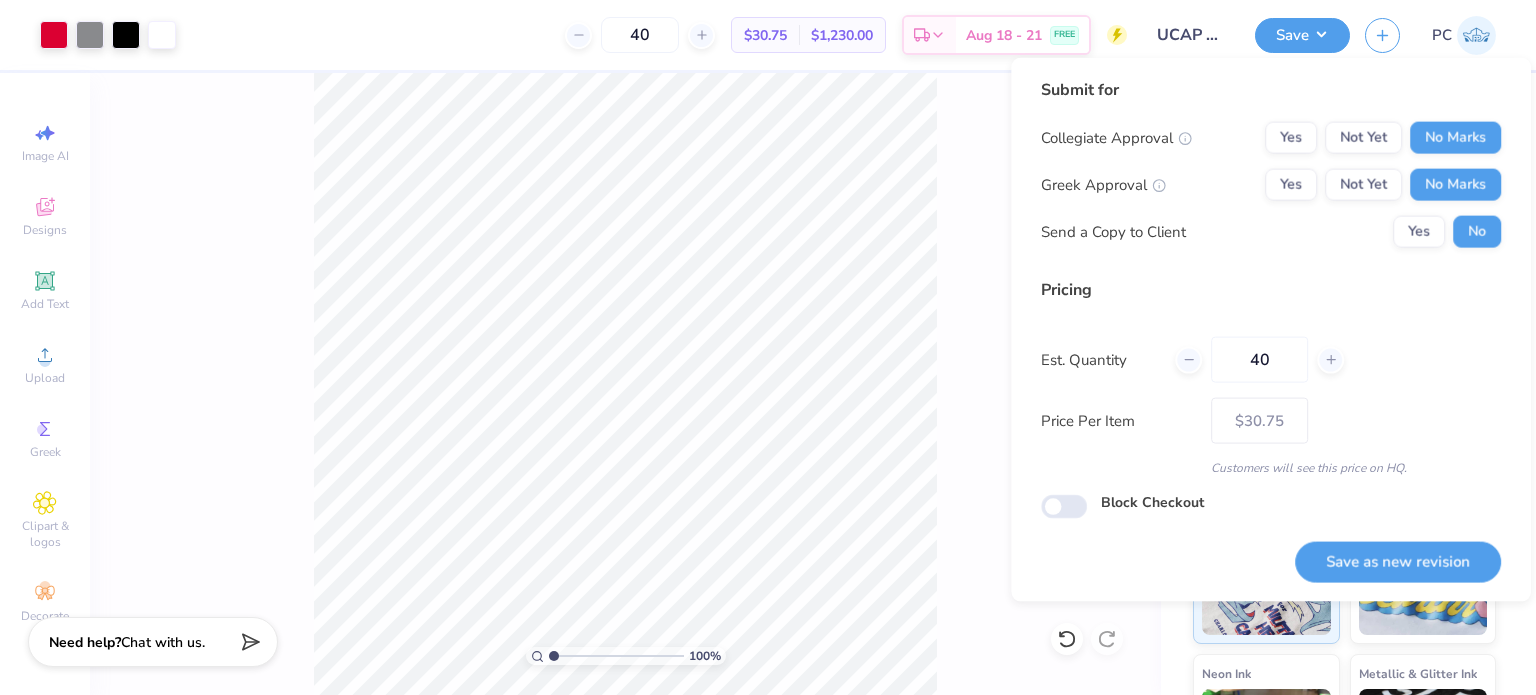 type on "40" 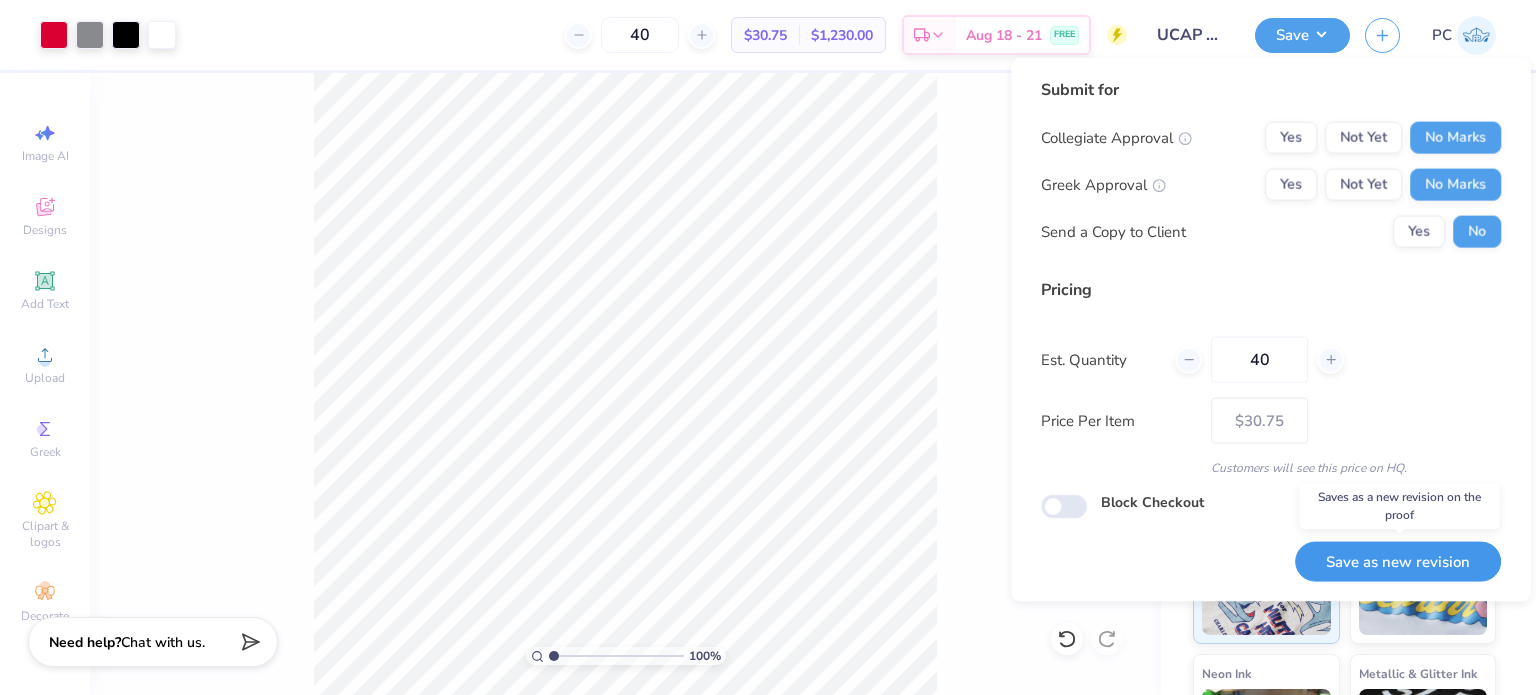 click on "Save as new revision" at bounding box center [1398, 561] 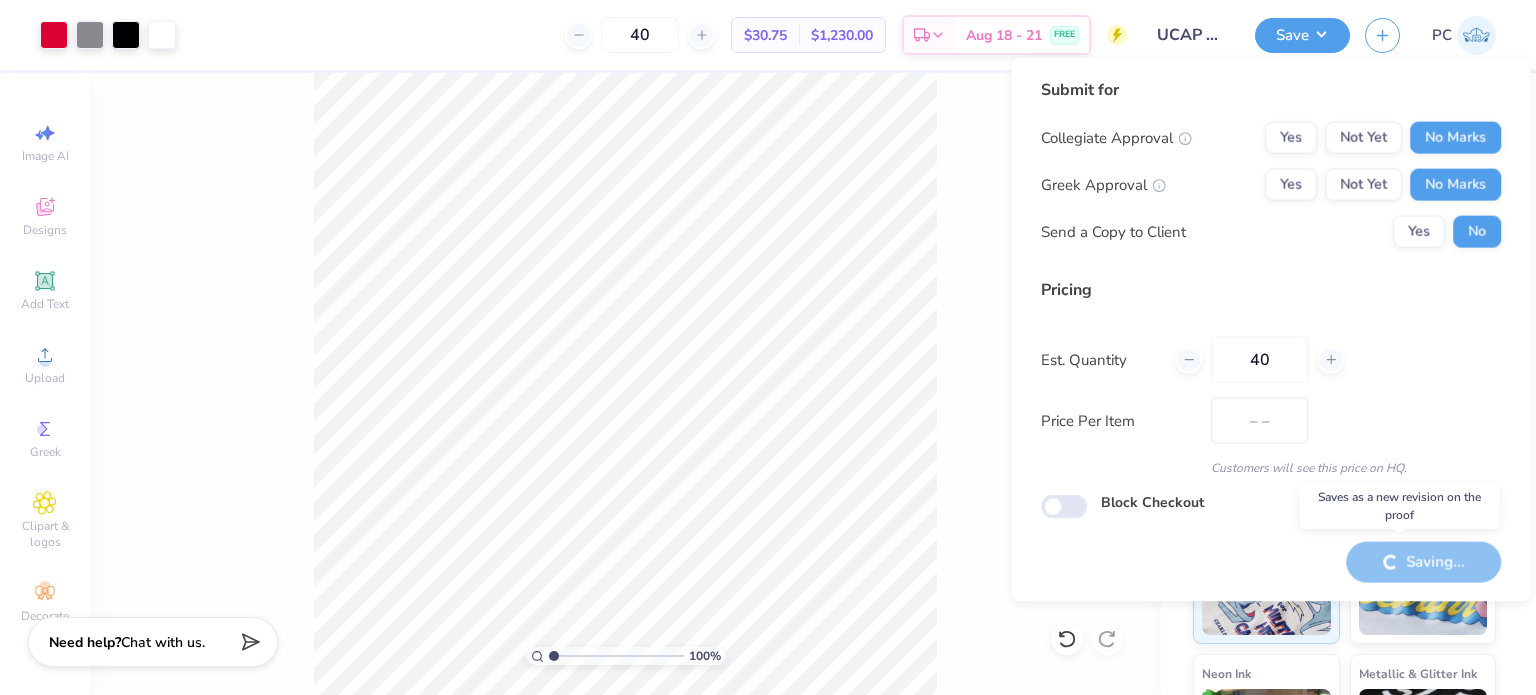 type on "$30.75" 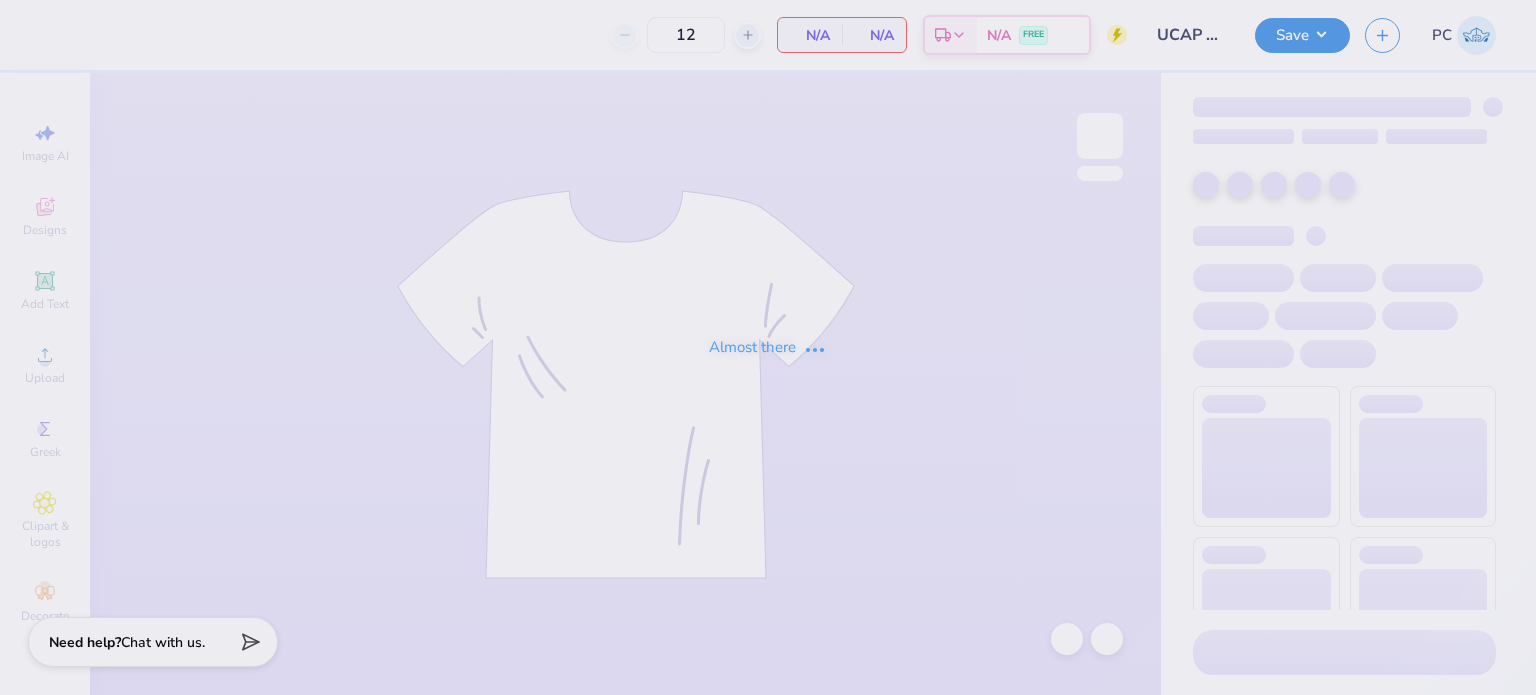 scroll, scrollTop: 0, scrollLeft: 0, axis: both 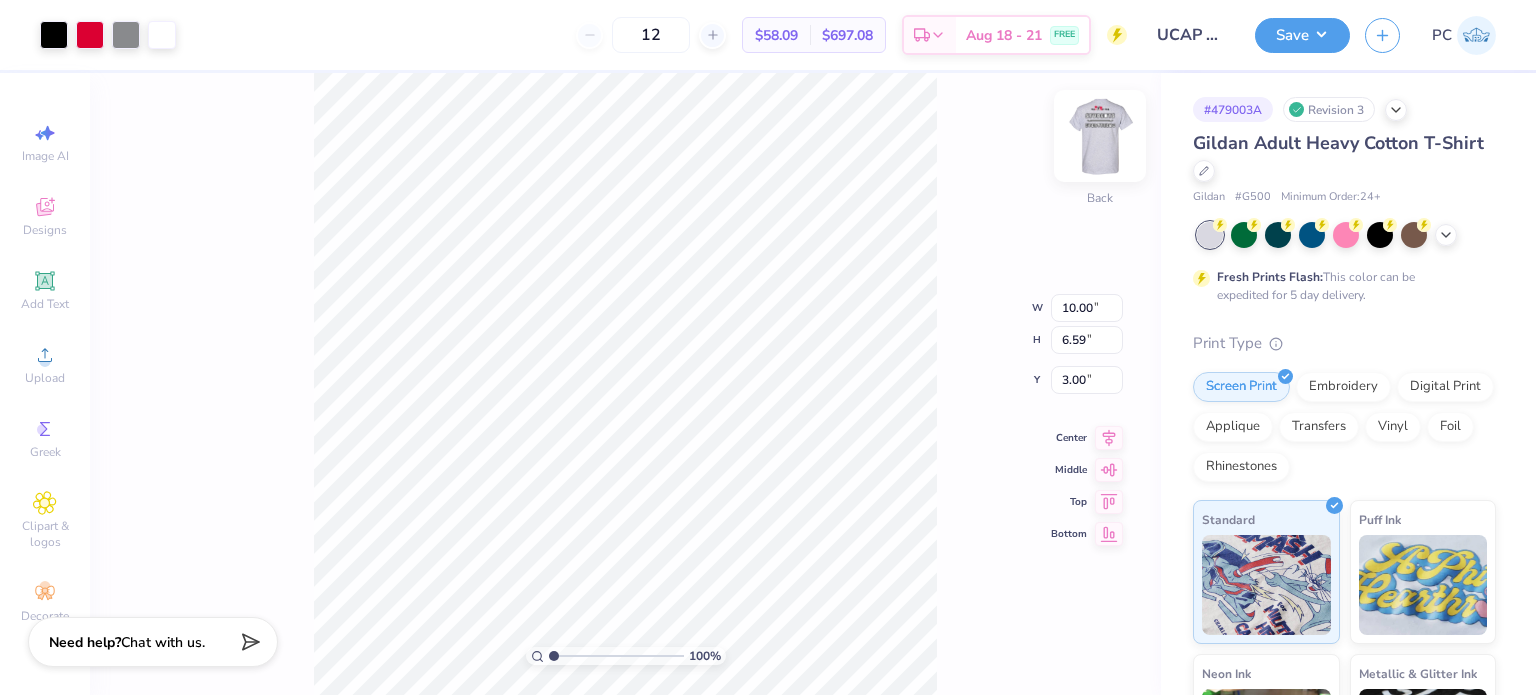 click at bounding box center [1100, 136] 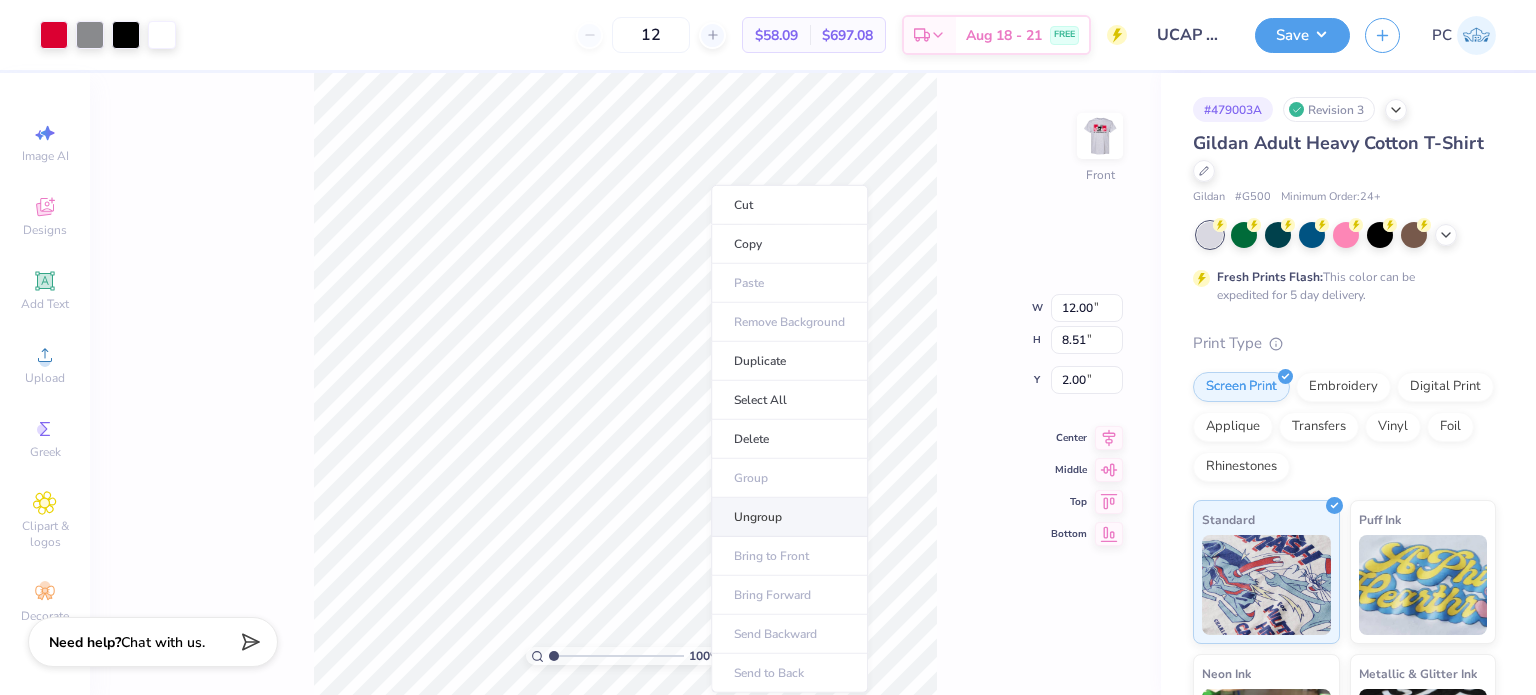 click on "Ungroup" at bounding box center [789, 517] 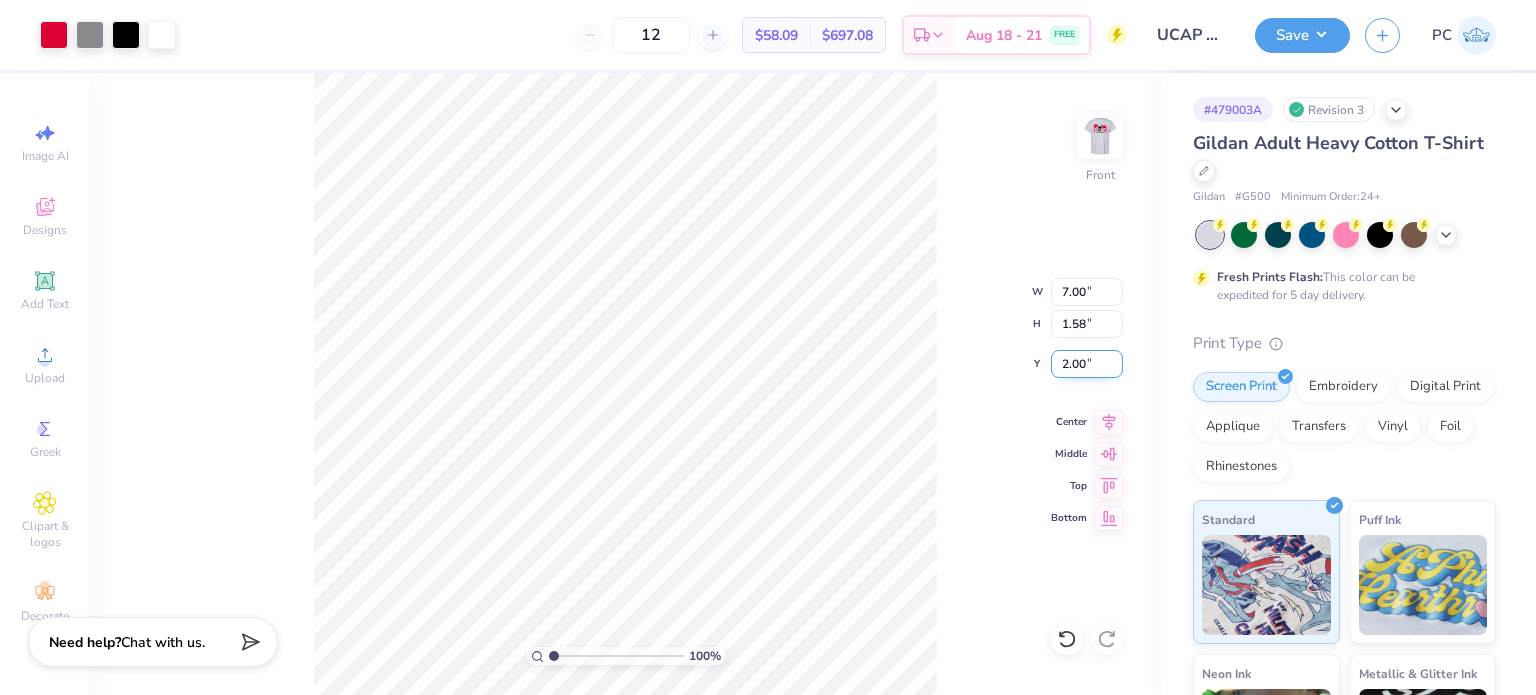 drag, startPoint x: 1100, startPoint y: 362, endPoint x: 1056, endPoint y: 367, distance: 44.28318 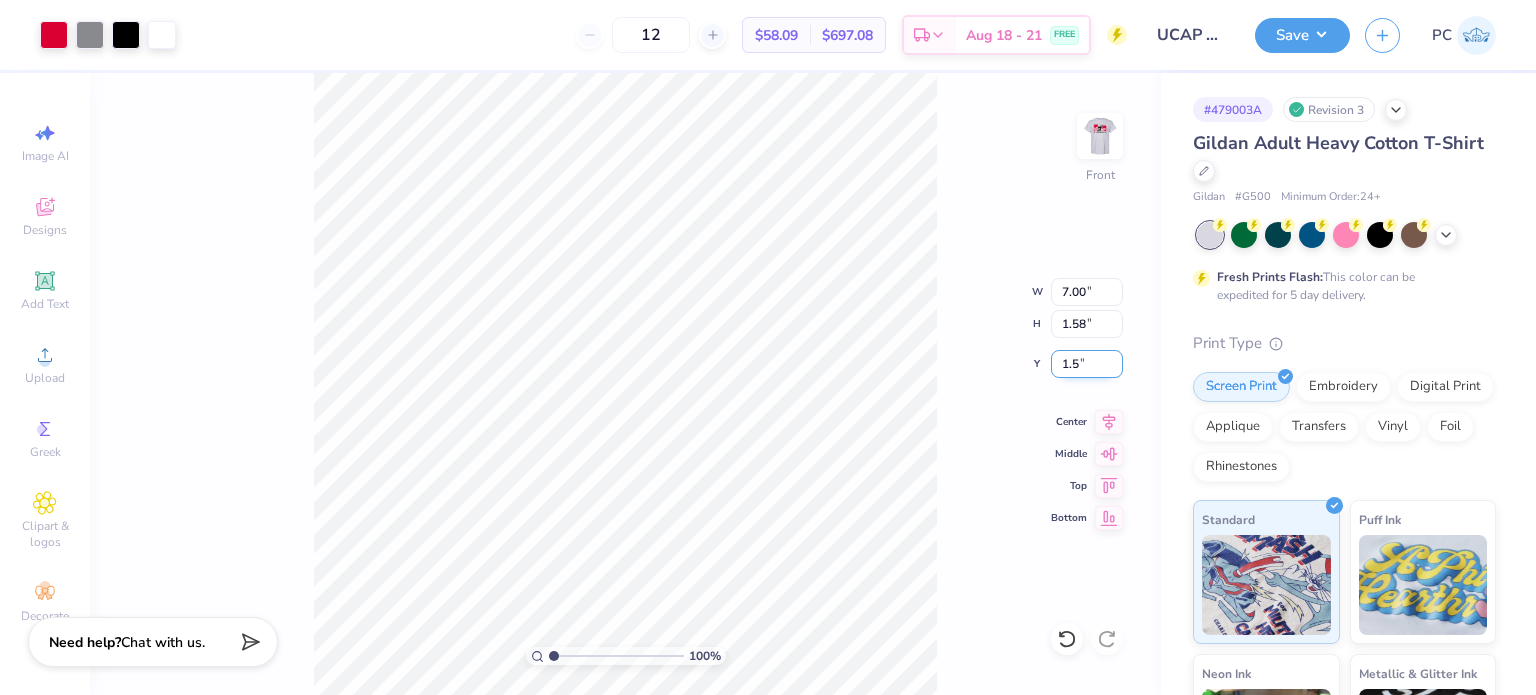 type on "1.50" 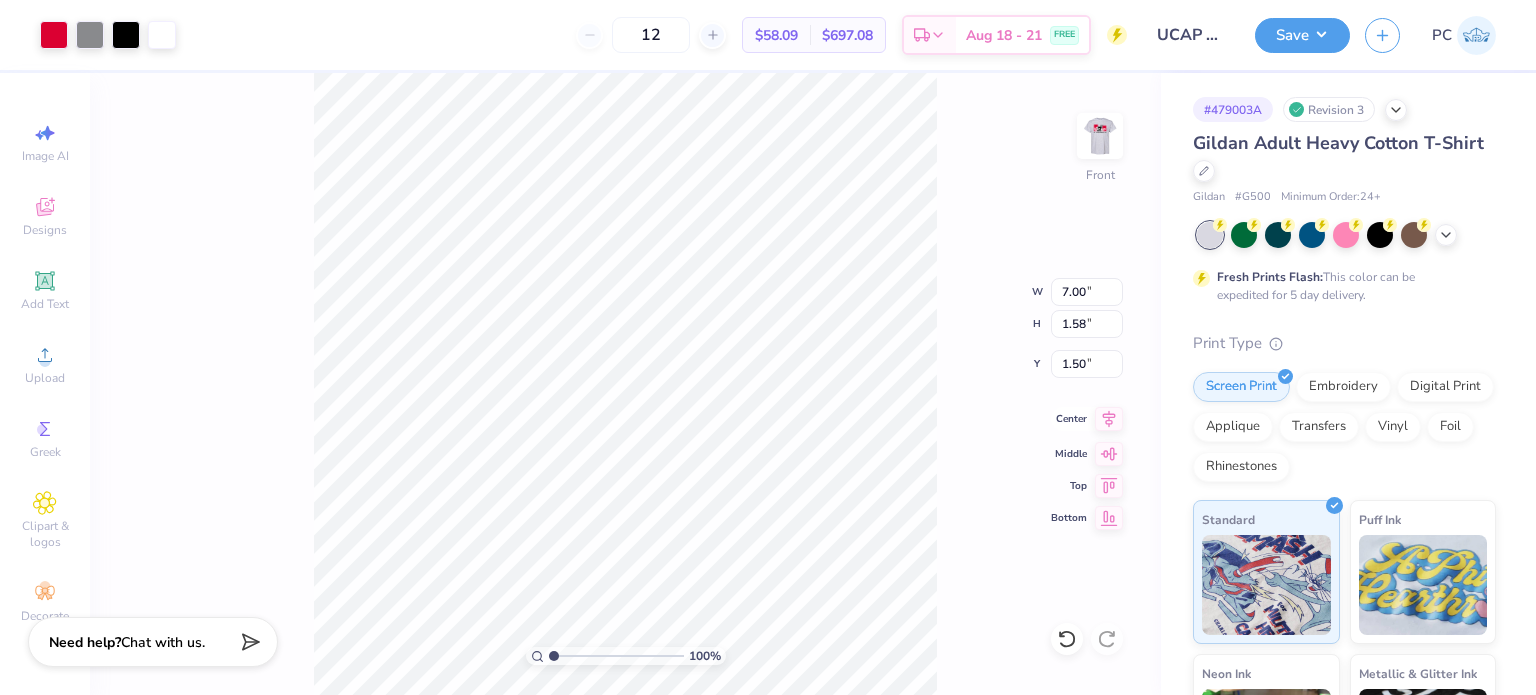 click 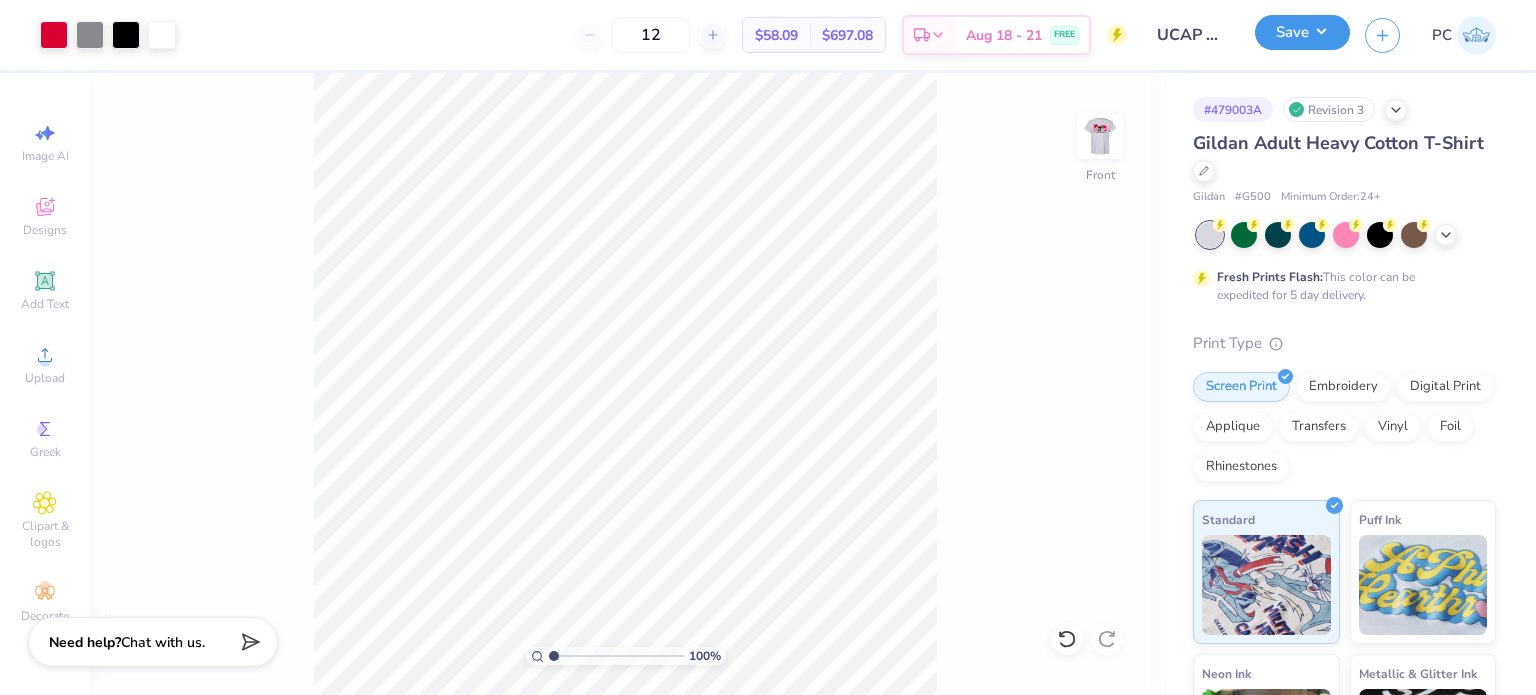 click on "Save" at bounding box center (1302, 32) 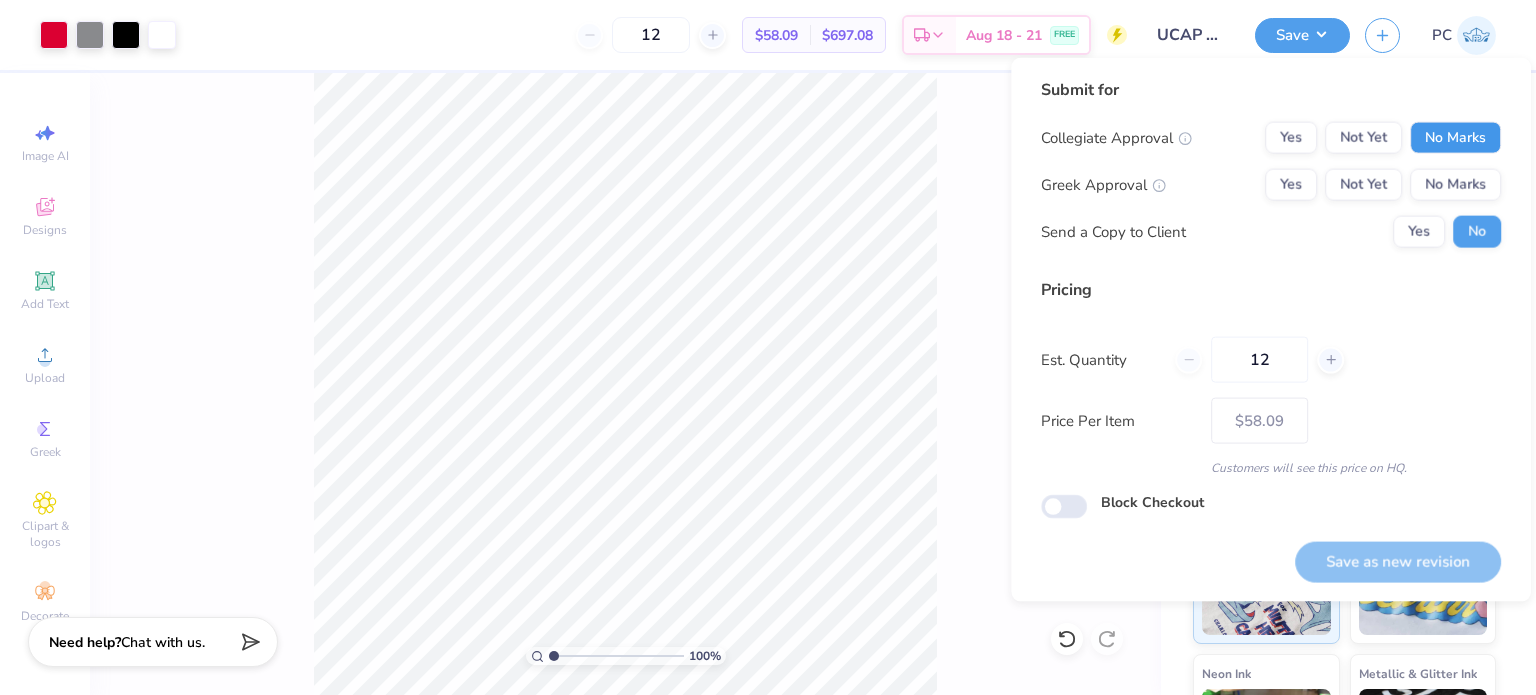click on "No Marks" at bounding box center (1455, 138) 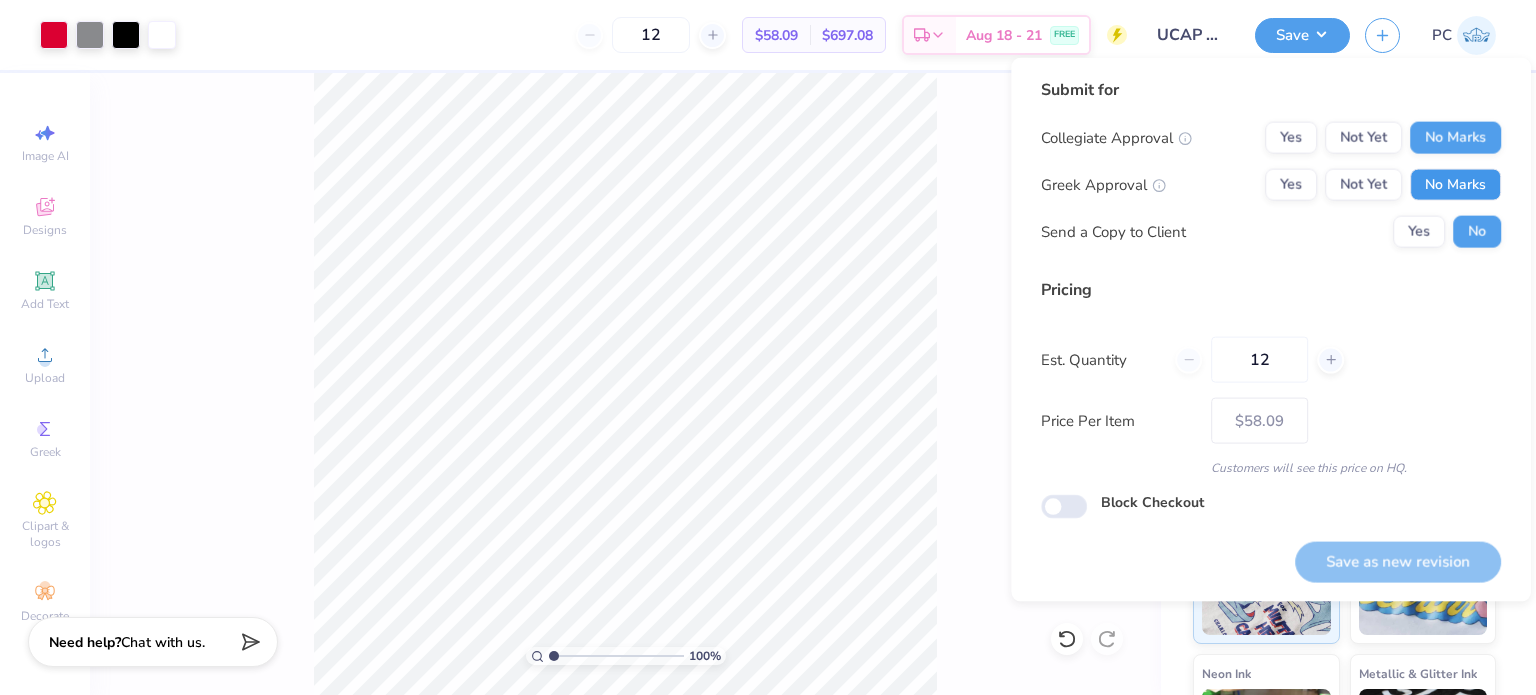 click on "No Marks" at bounding box center [1455, 185] 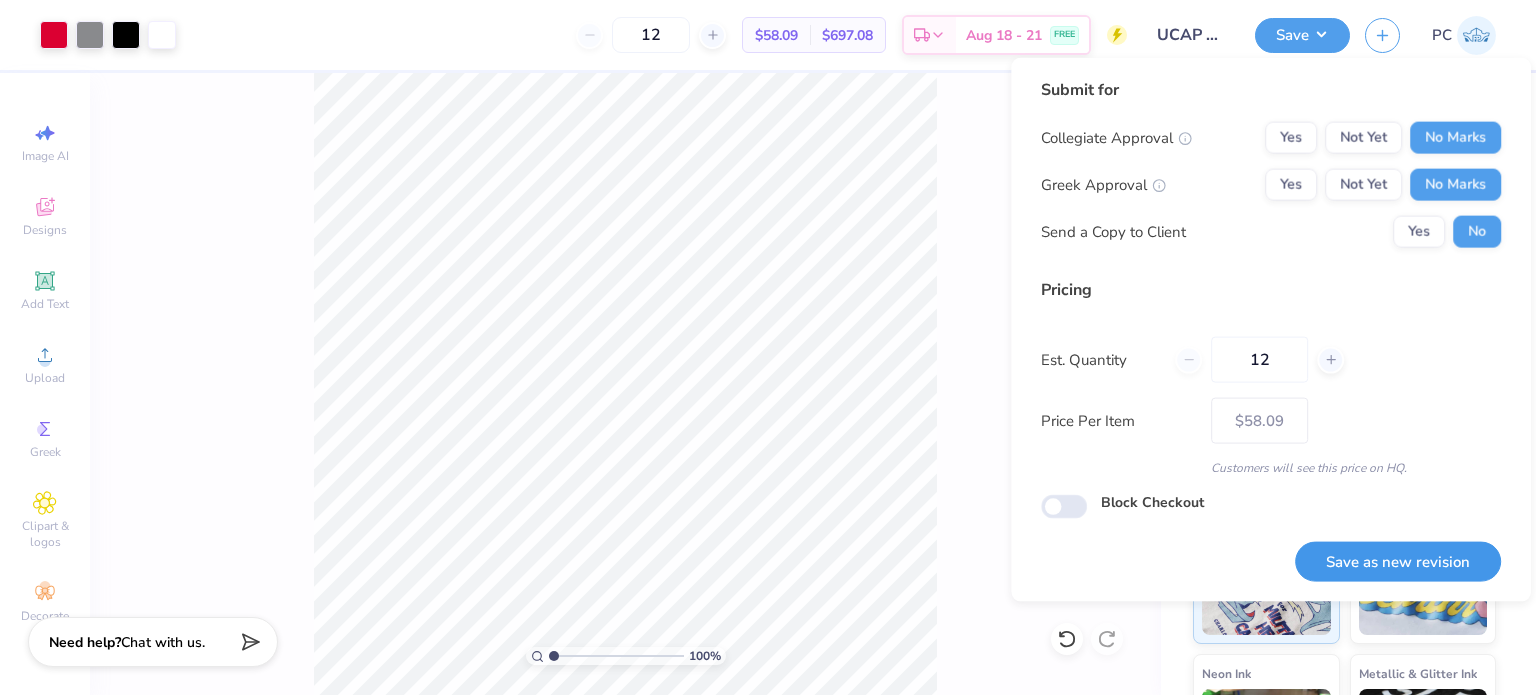 click on "Save as new revision" at bounding box center [1398, 561] 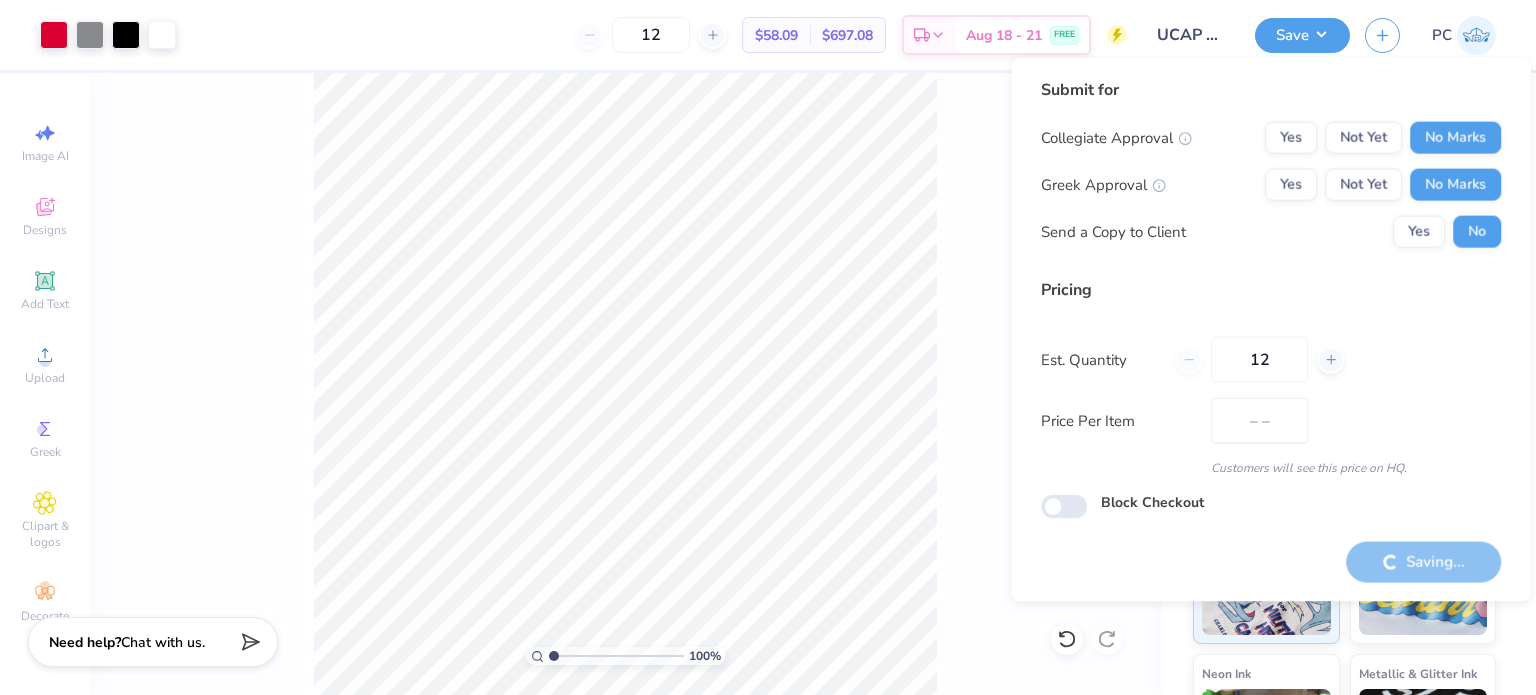 type on "$58.09" 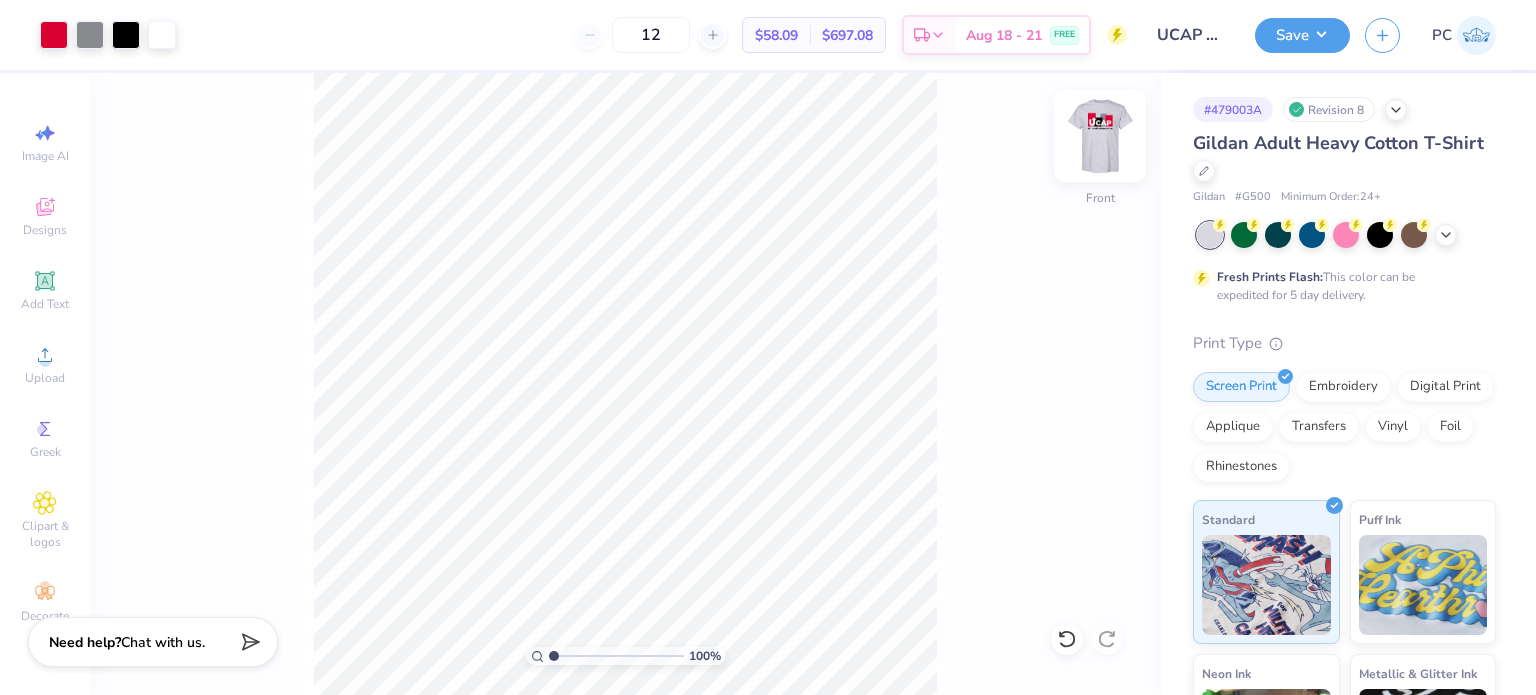 click at bounding box center [1100, 136] 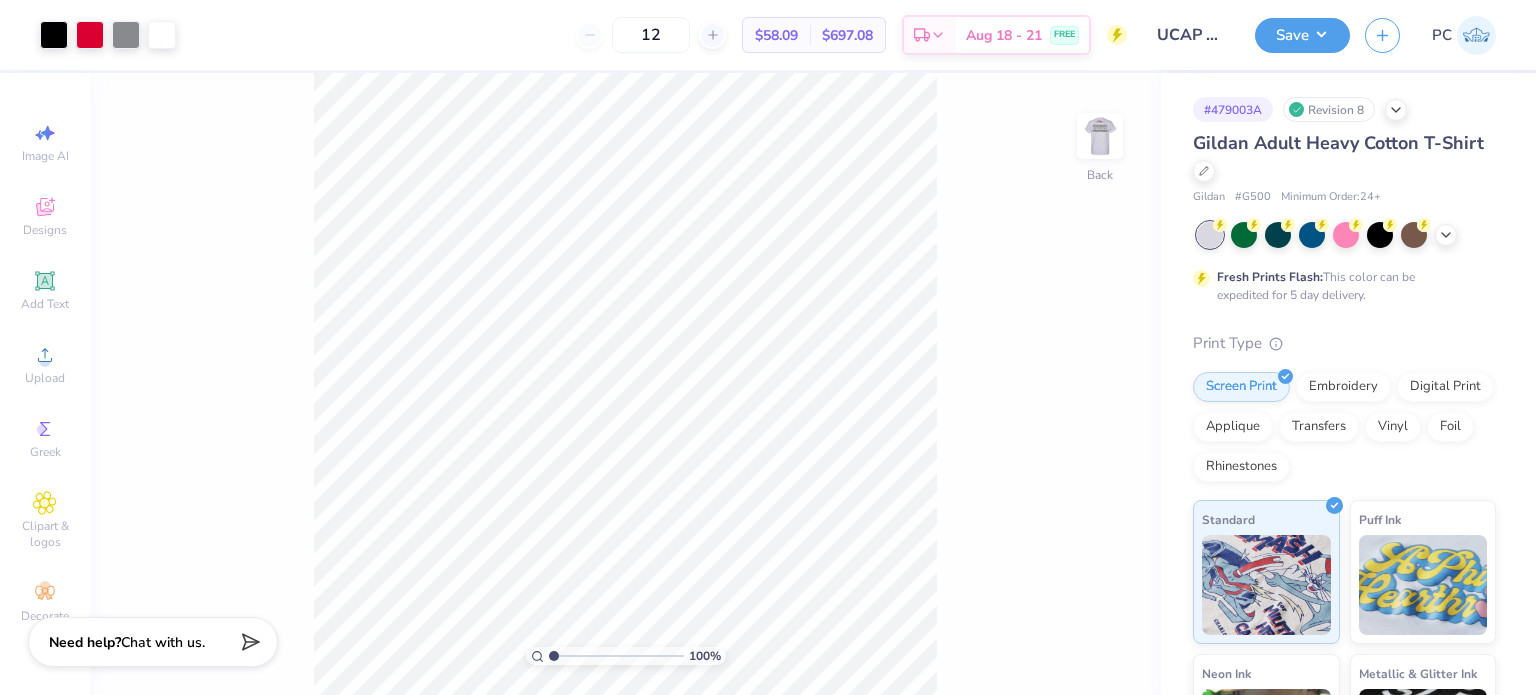 click at bounding box center [1100, 136] 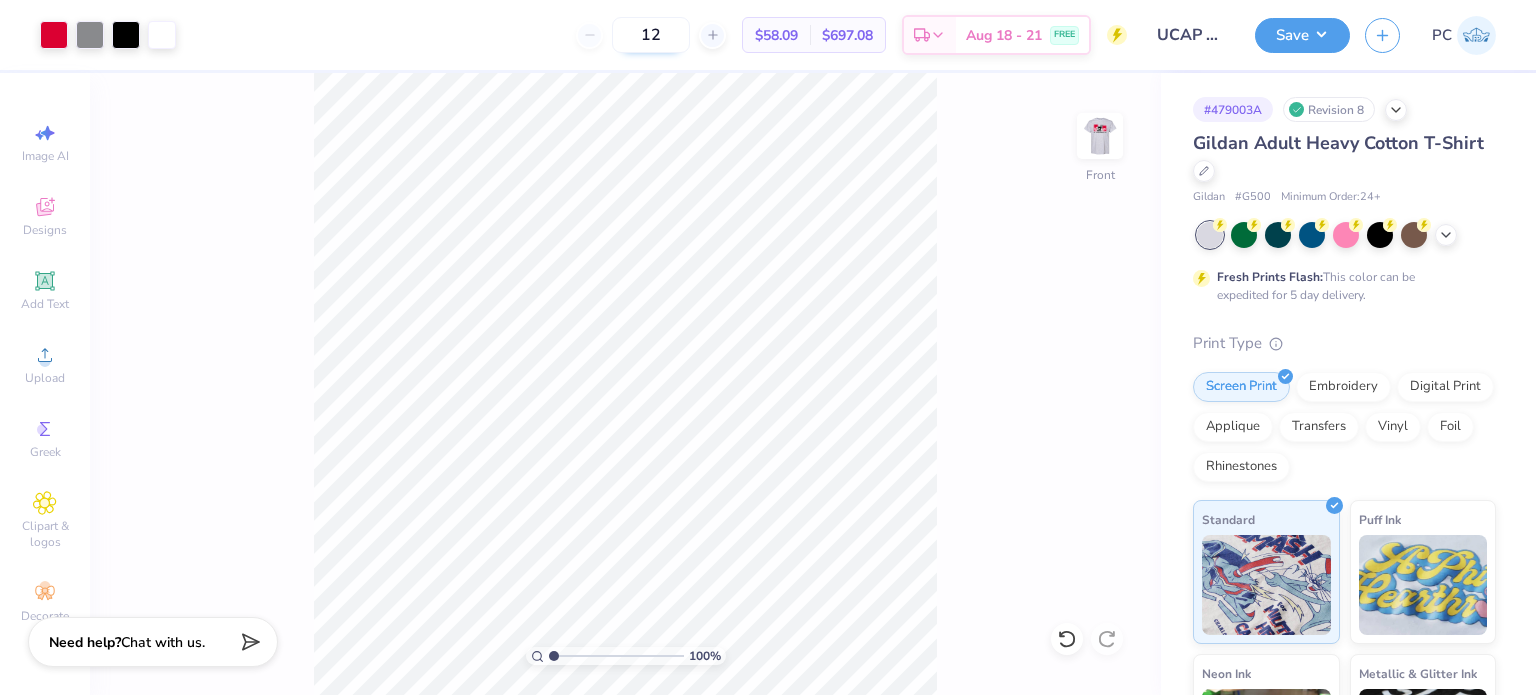 drag, startPoint x: 664, startPoint y: 39, endPoint x: 612, endPoint y: 37, distance: 52.03845 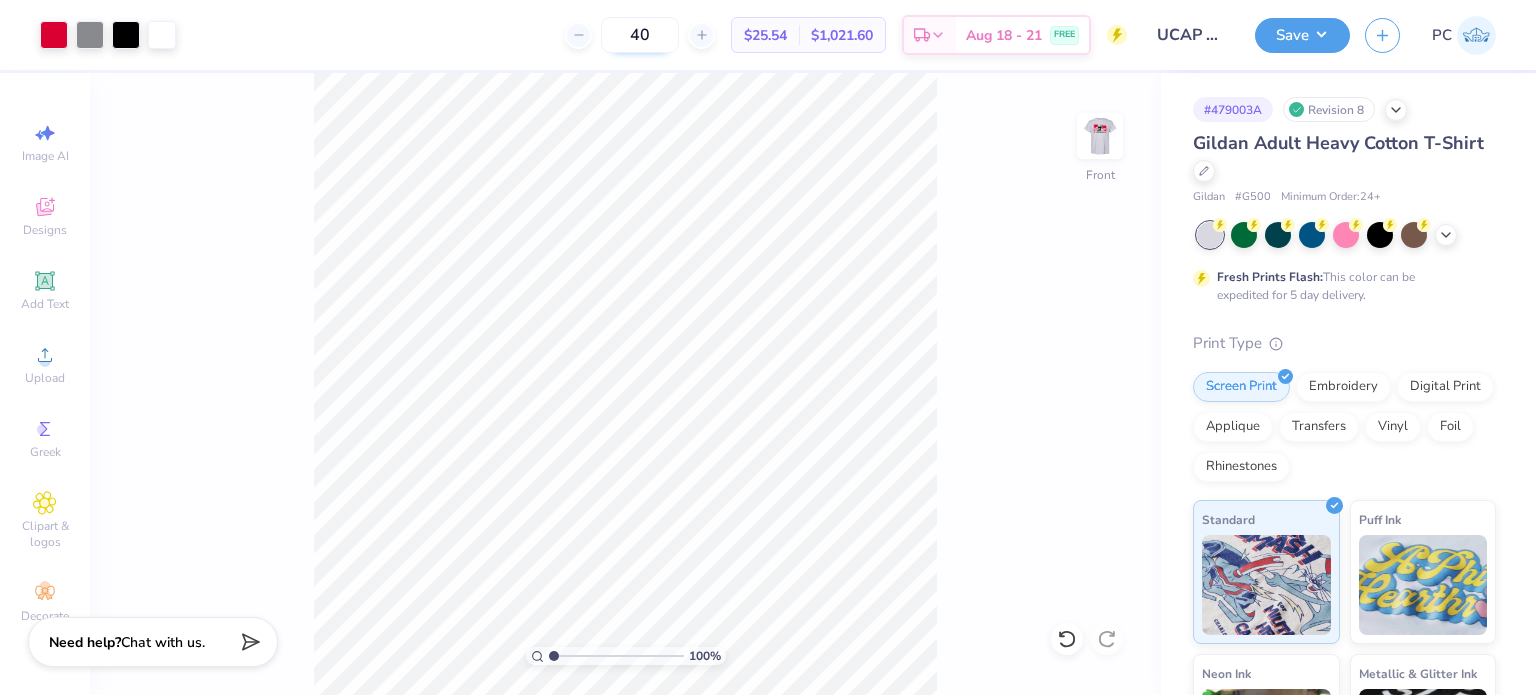 drag, startPoint x: 647, startPoint y: 39, endPoint x: 594, endPoint y: 32, distance: 53.460266 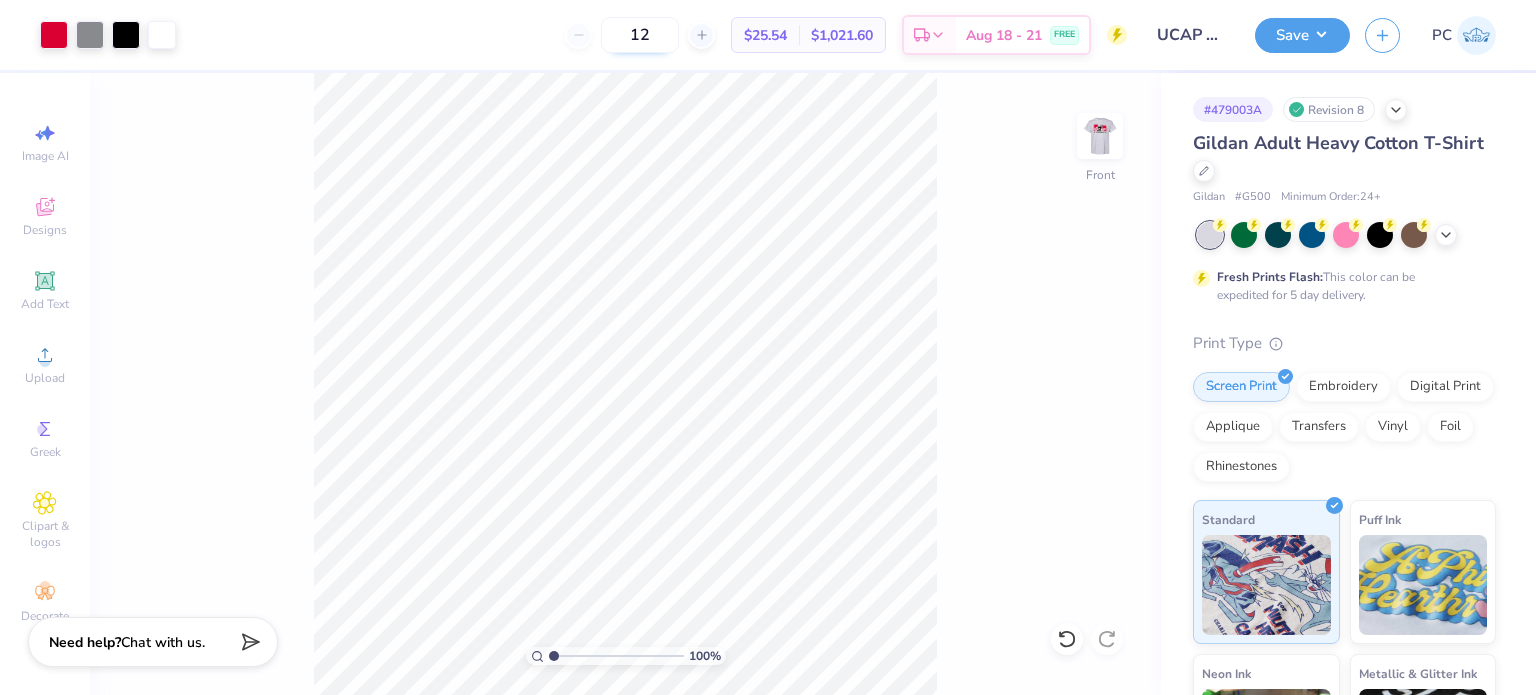 type on "12" 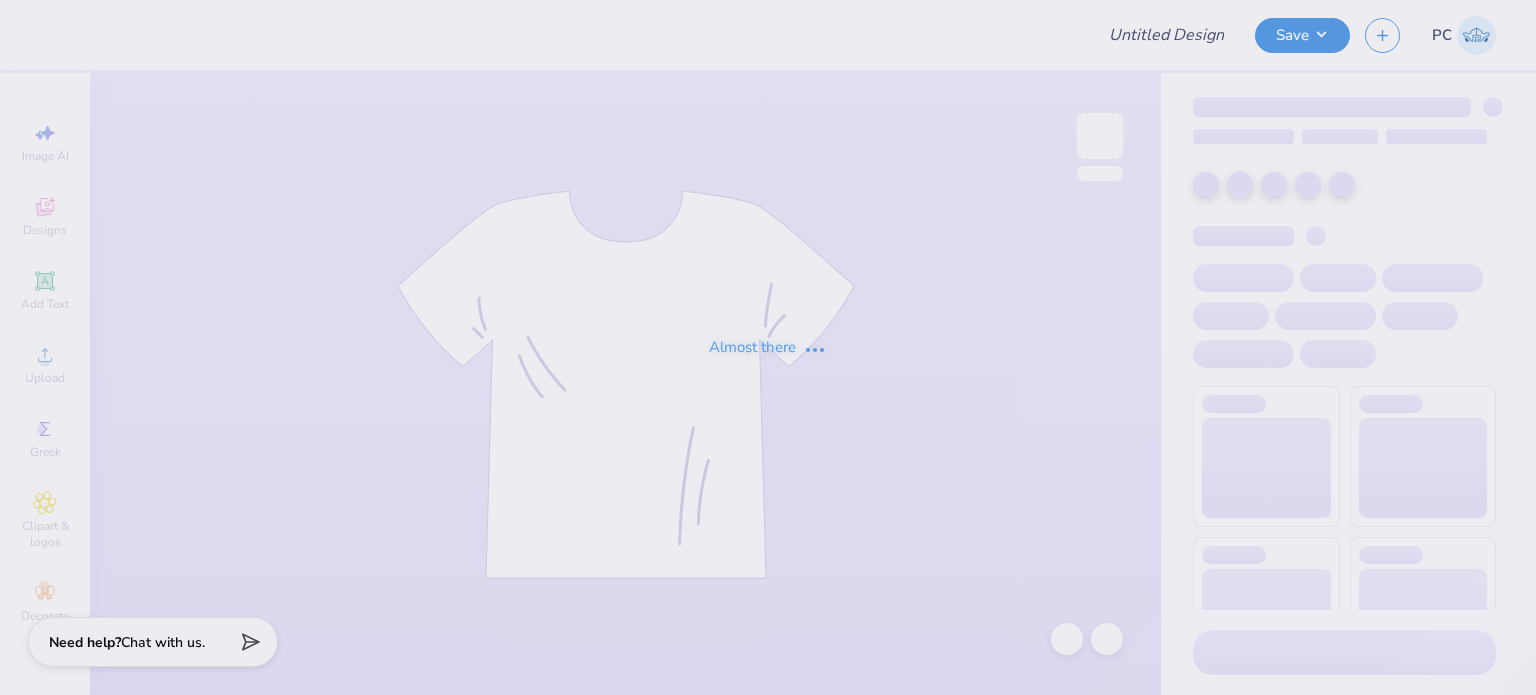 scroll, scrollTop: 0, scrollLeft: 0, axis: both 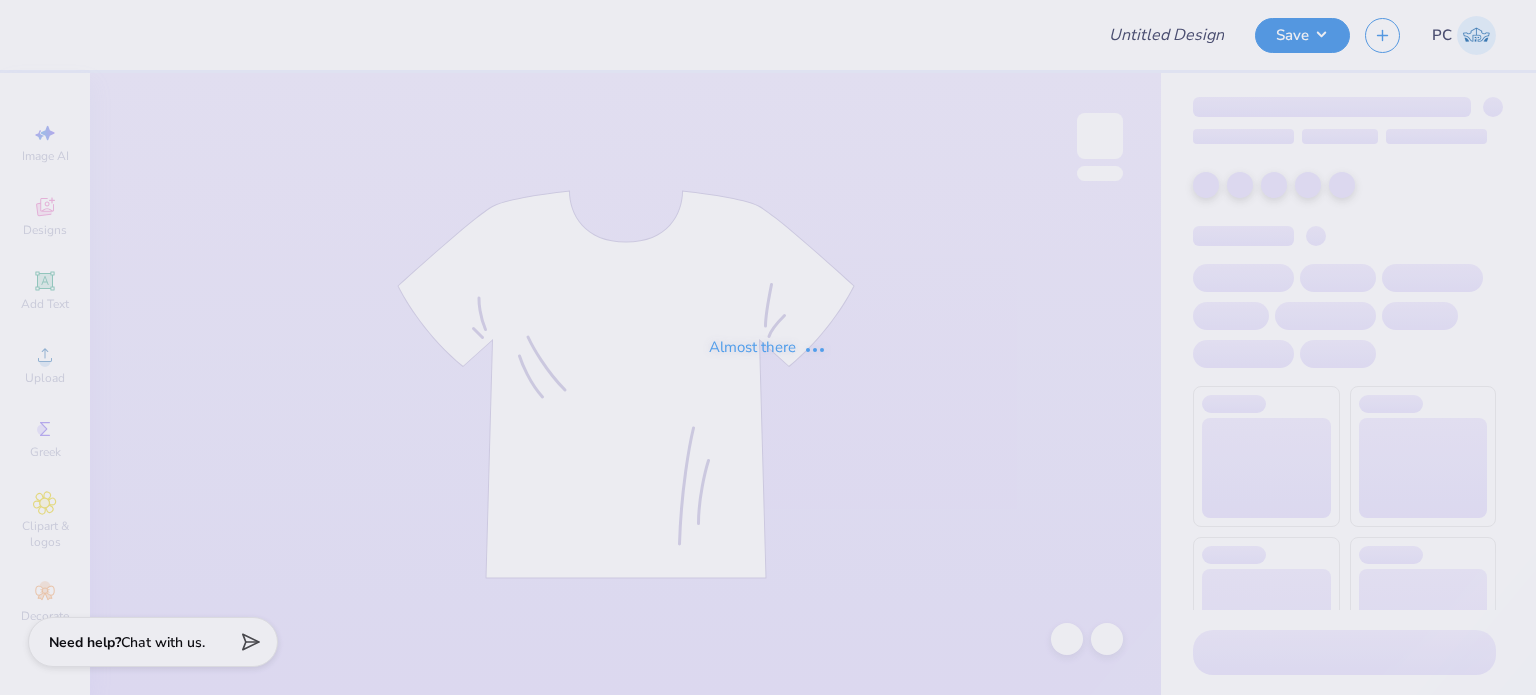 type on "CapLaw1" 